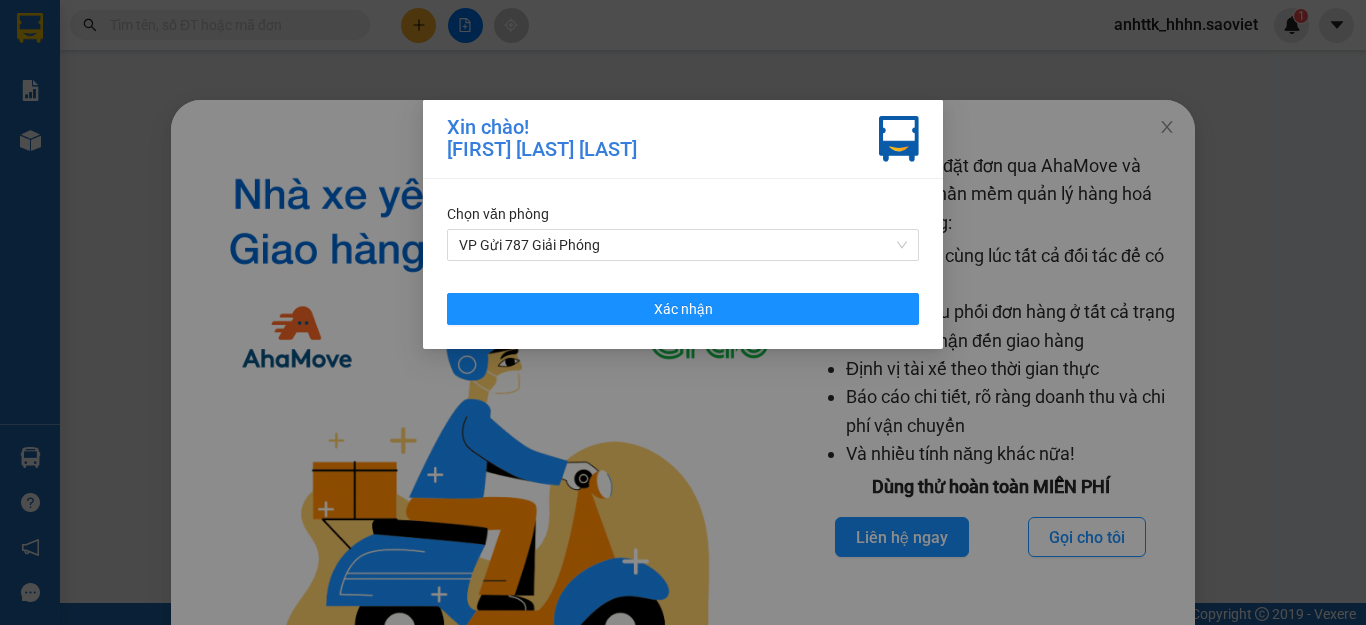 scroll, scrollTop: 0, scrollLeft: 0, axis: both 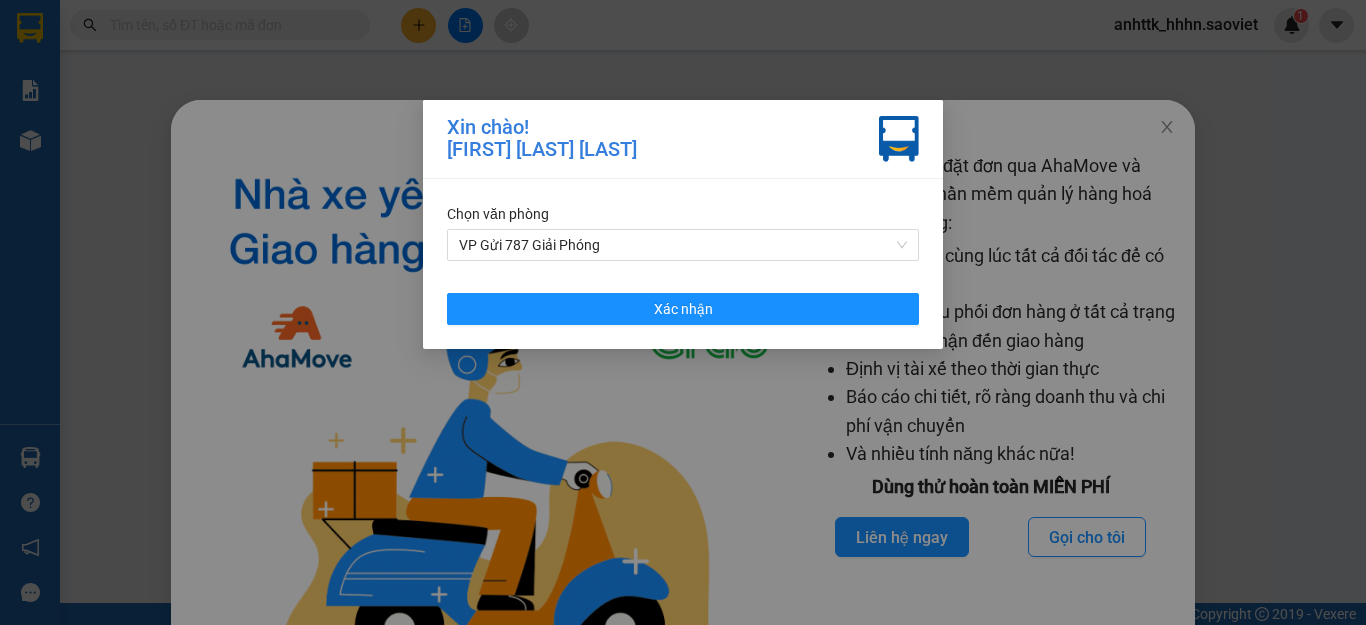 click on "Chọn văn phòng VP Gửi [NUMBER] Giải Phóng Xác nhận" at bounding box center (683, 264) 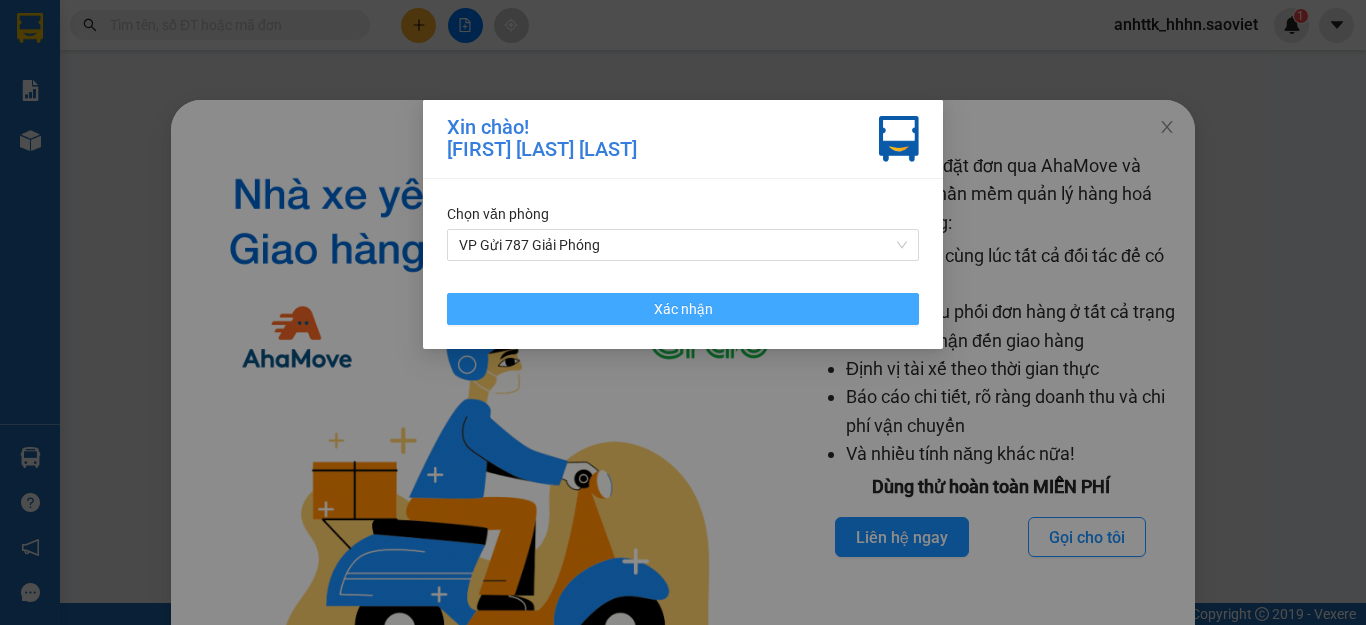 click on "Xác nhận" at bounding box center (683, 309) 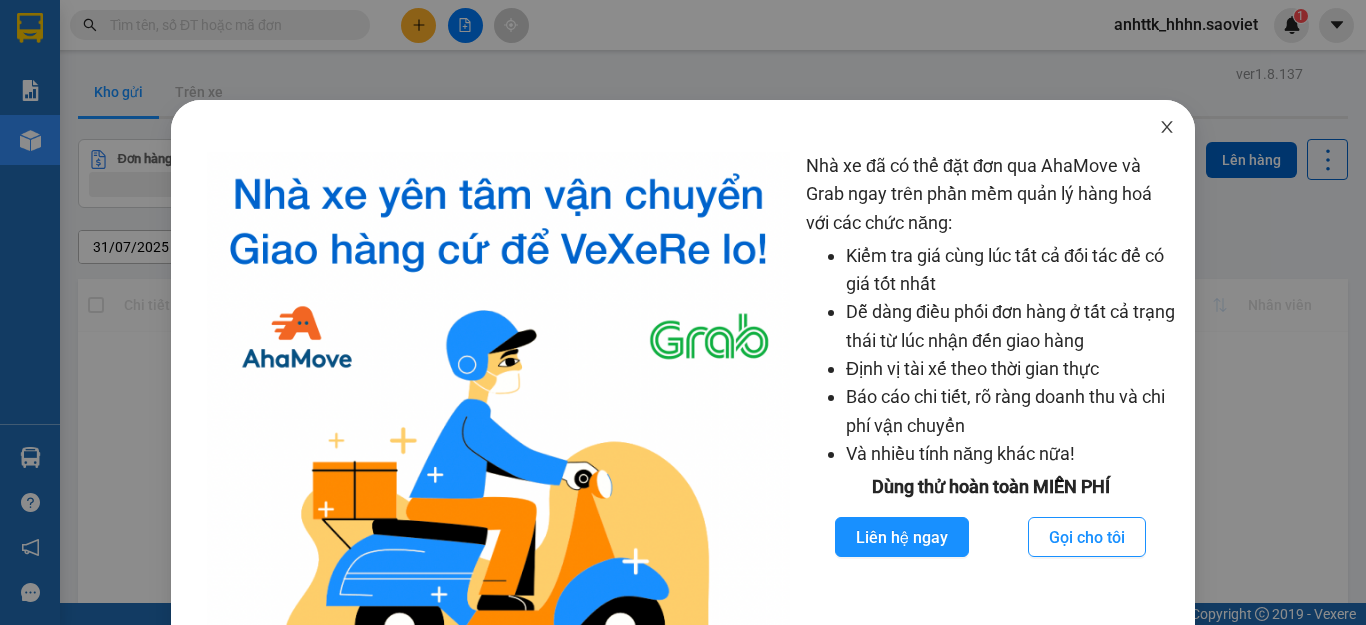 click on "Nhà xe đã có thể đặt đơn qua AhaMove và Grab ngay trên phần mềm quản lý hàng hoá với các chức năng: Kiểm tra giá cùng lúc tất cả đối tác để có giá tốt nhất Dễ dàng điều phối đơn hàng ở tất cả trạng thái từ lúc nhận đến giao hàng Định vị tài xế theo thời gian thực Báo cáo chi tiết, rõ ràng doanh thu và chi phí vận chuyển Và nhiều tính năng khác nữa! Dùng thử hoàn toàn MIỄN PHÍ Liên hệ ngay Gọi cho tôi" at bounding box center [683, 442] 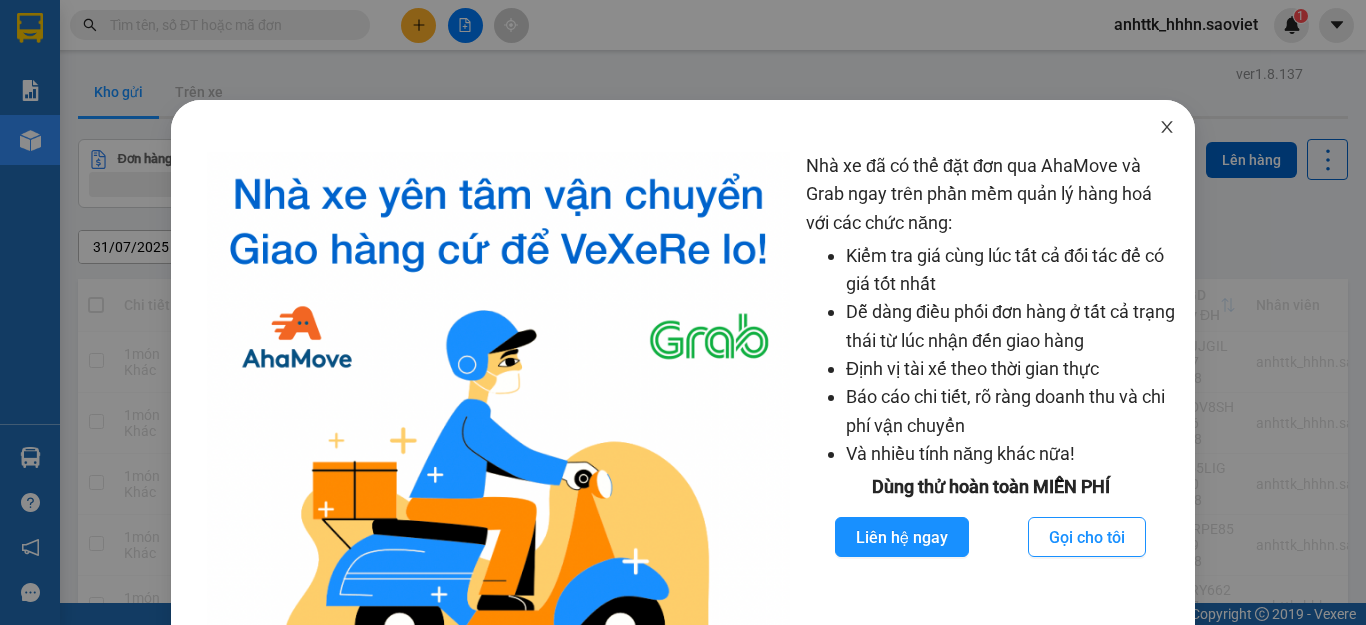 click 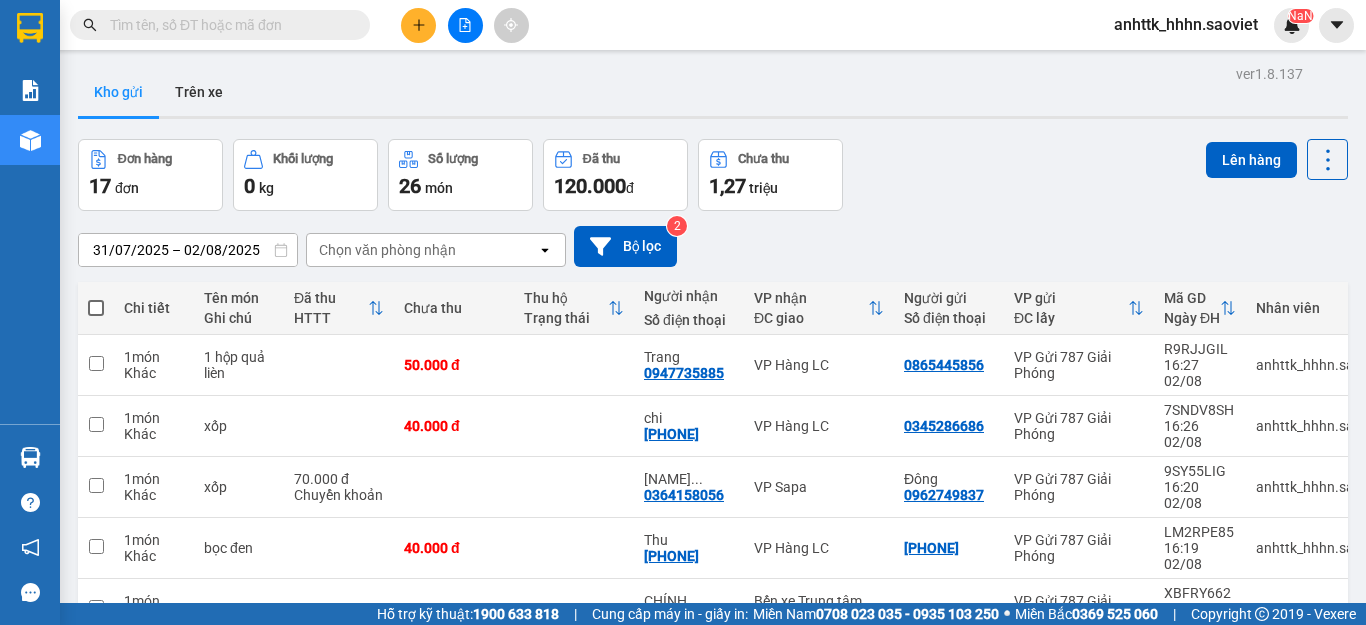 click at bounding box center (418, 25) 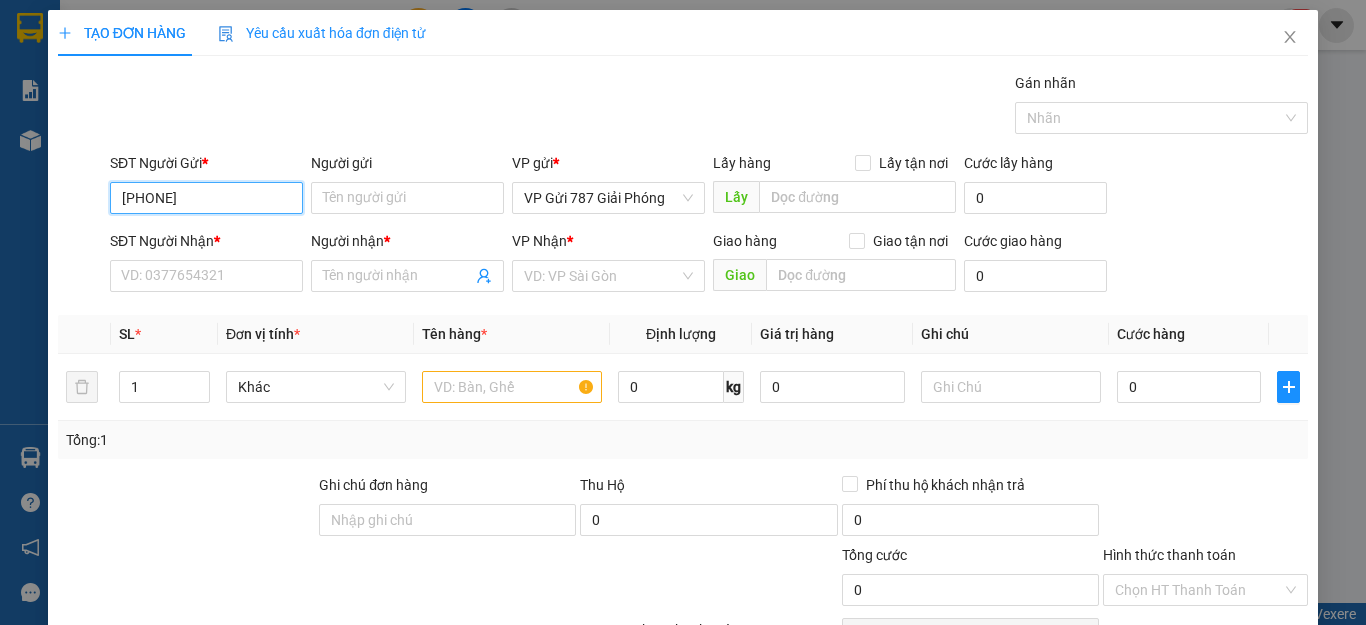 type on "0936268088" 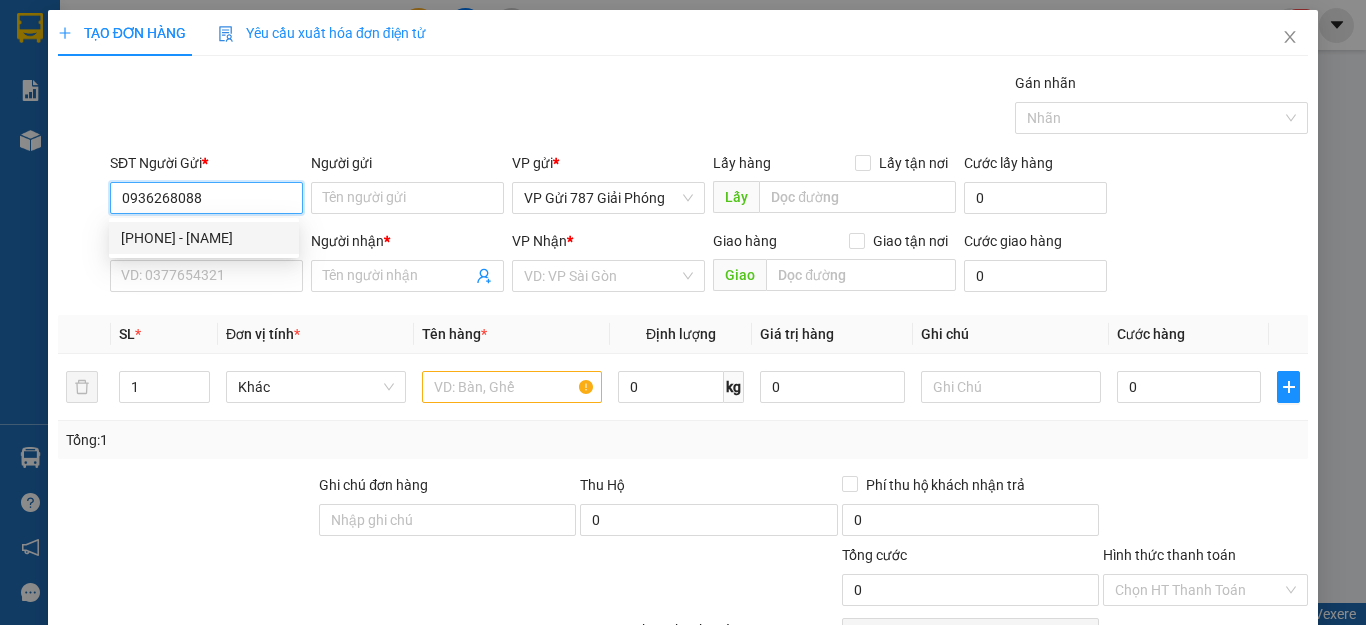 click on "[PHONE] - [NAME]" at bounding box center (204, 238) 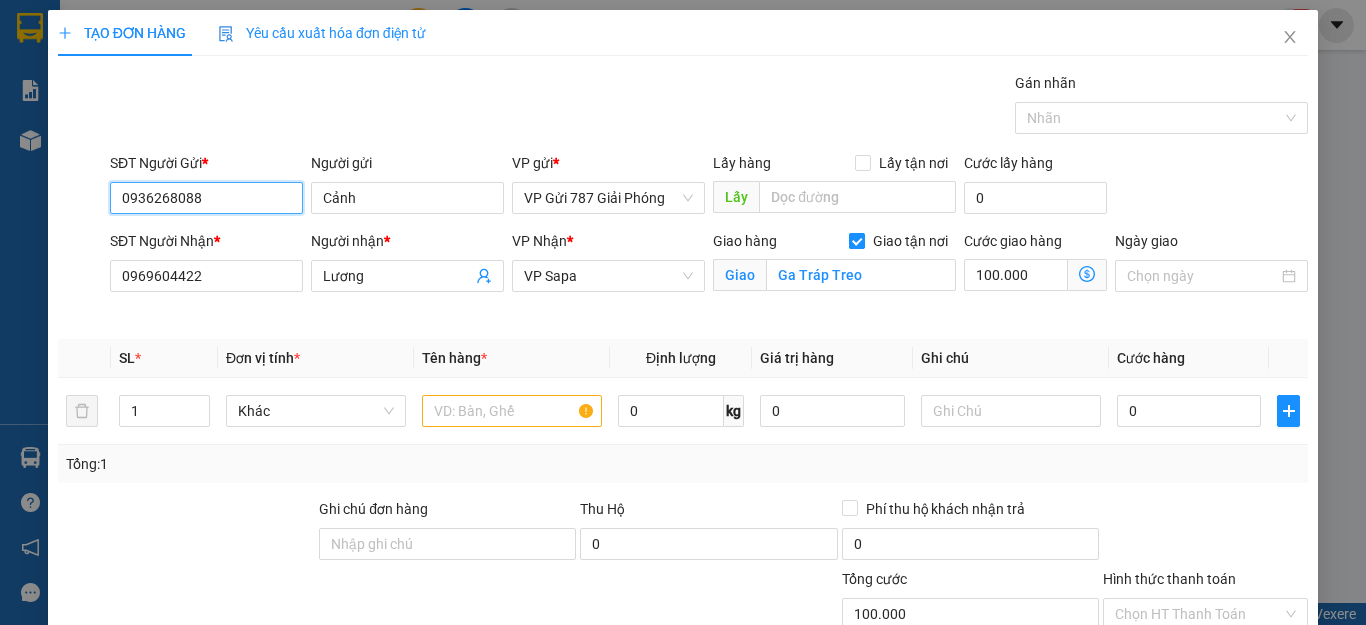 type on "0936268088" 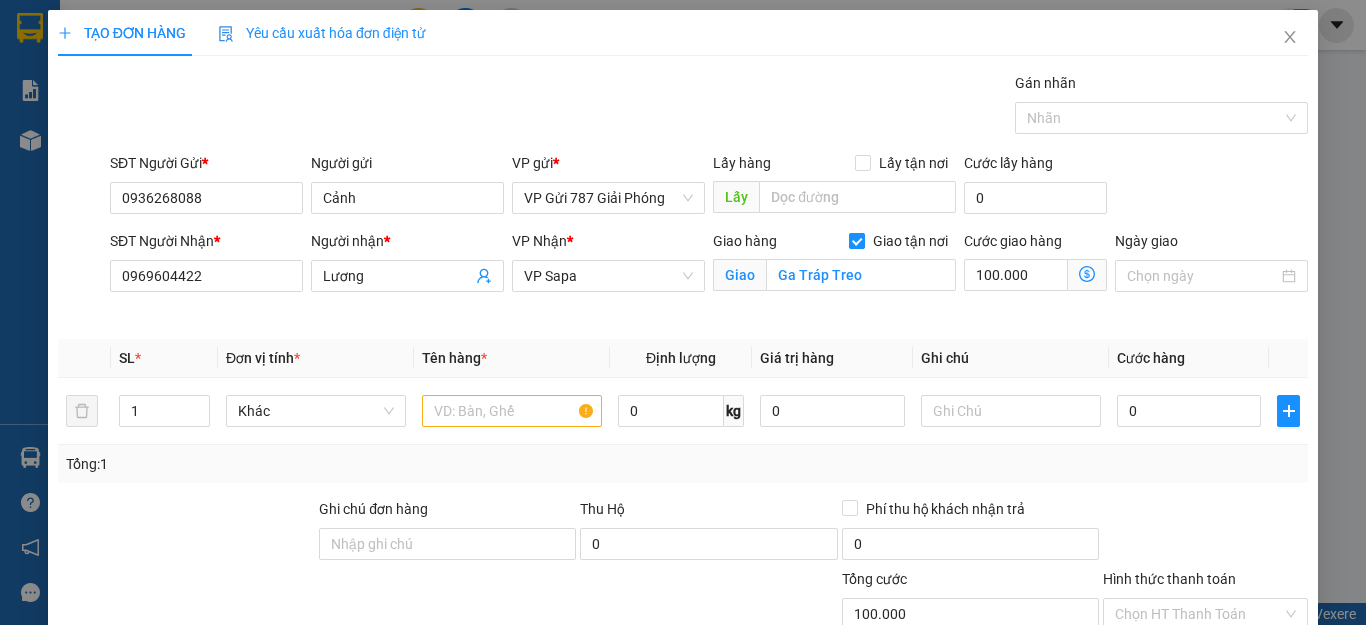 click on "Giao tận nơi" at bounding box center (910, 241) 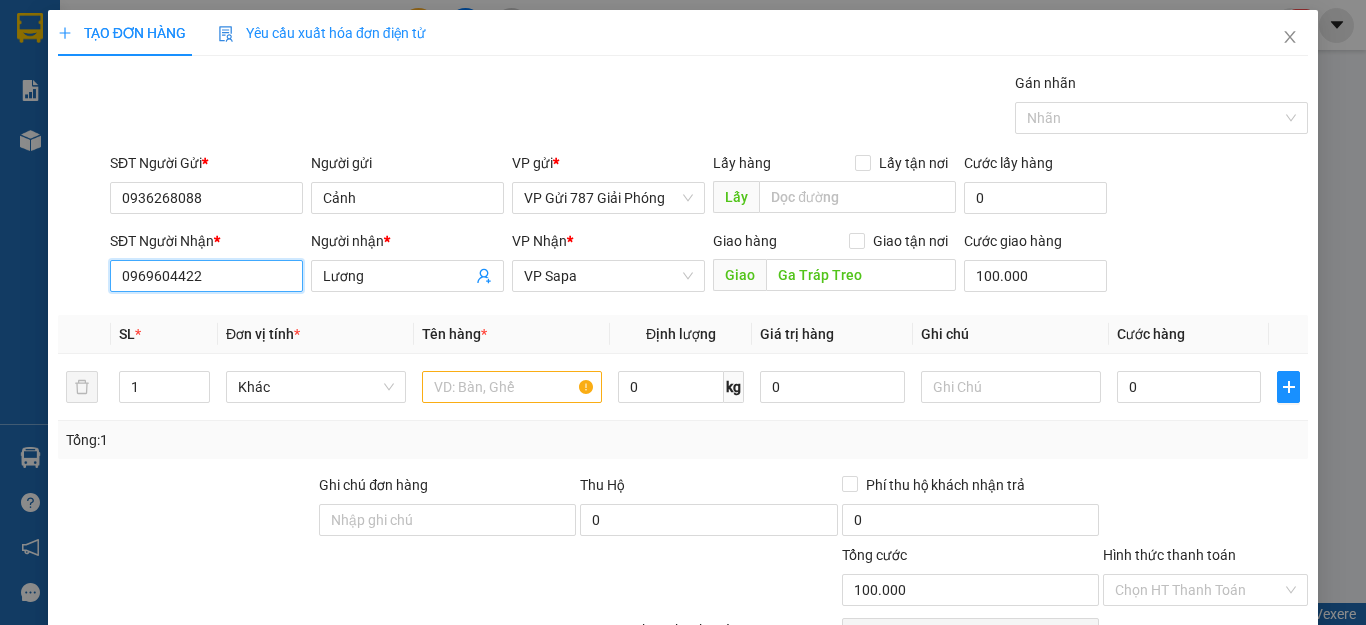 click on "0969604422" at bounding box center (206, 276) 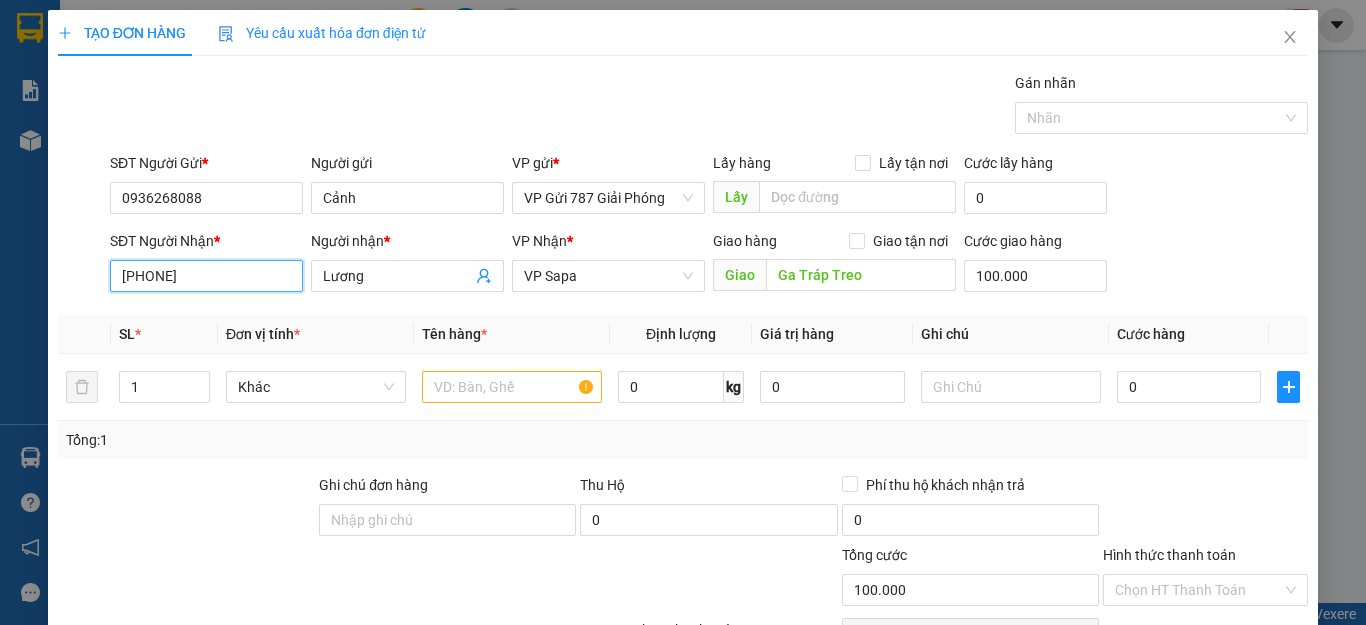 type on "0902235250" 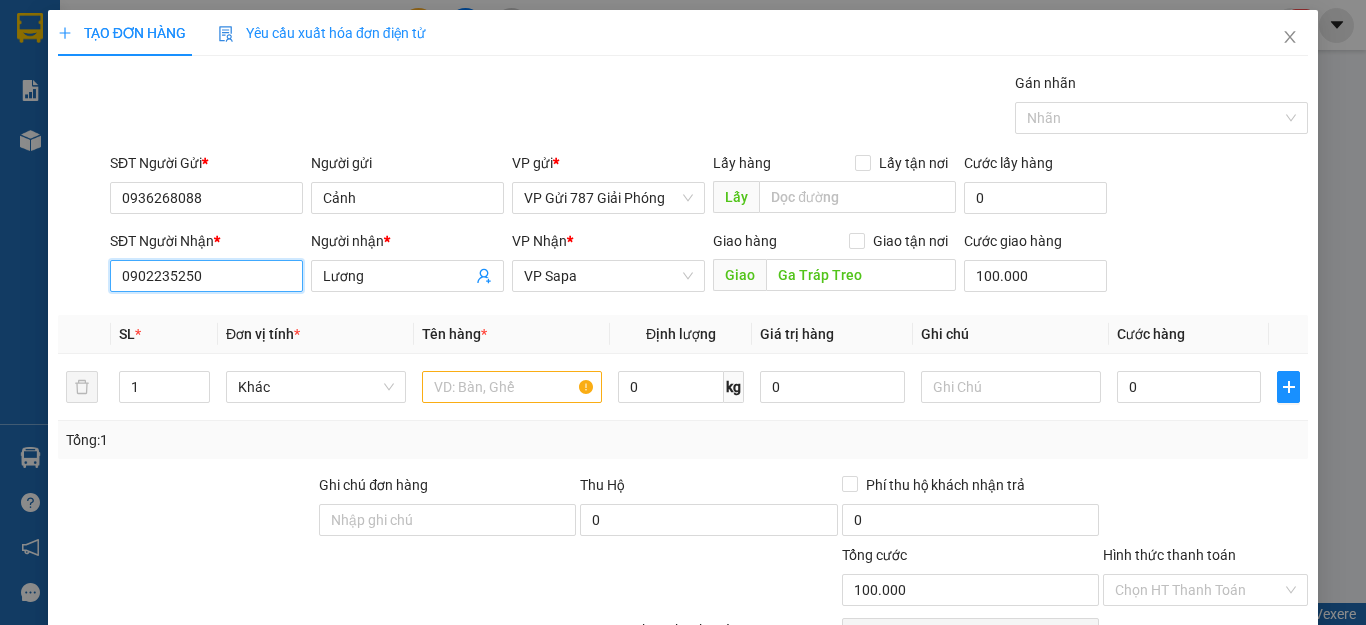 click on "0902235250" at bounding box center [206, 276] 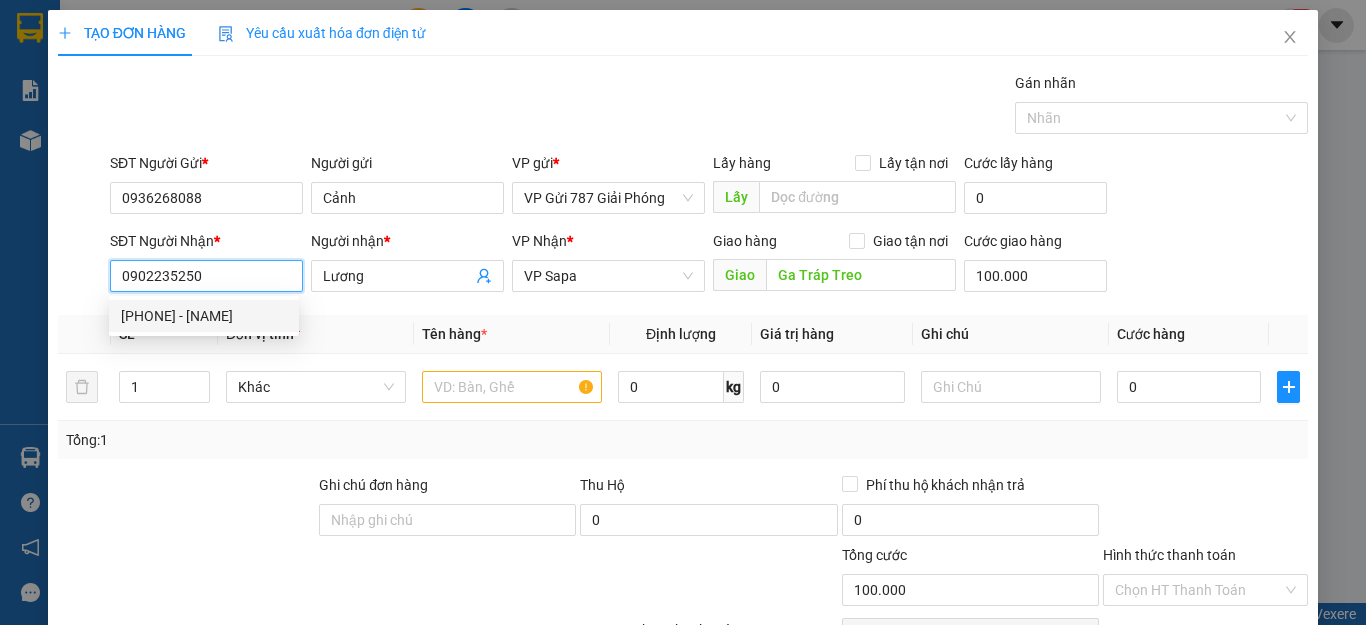 click on "[PHONE] - [NAME]" at bounding box center [204, 316] 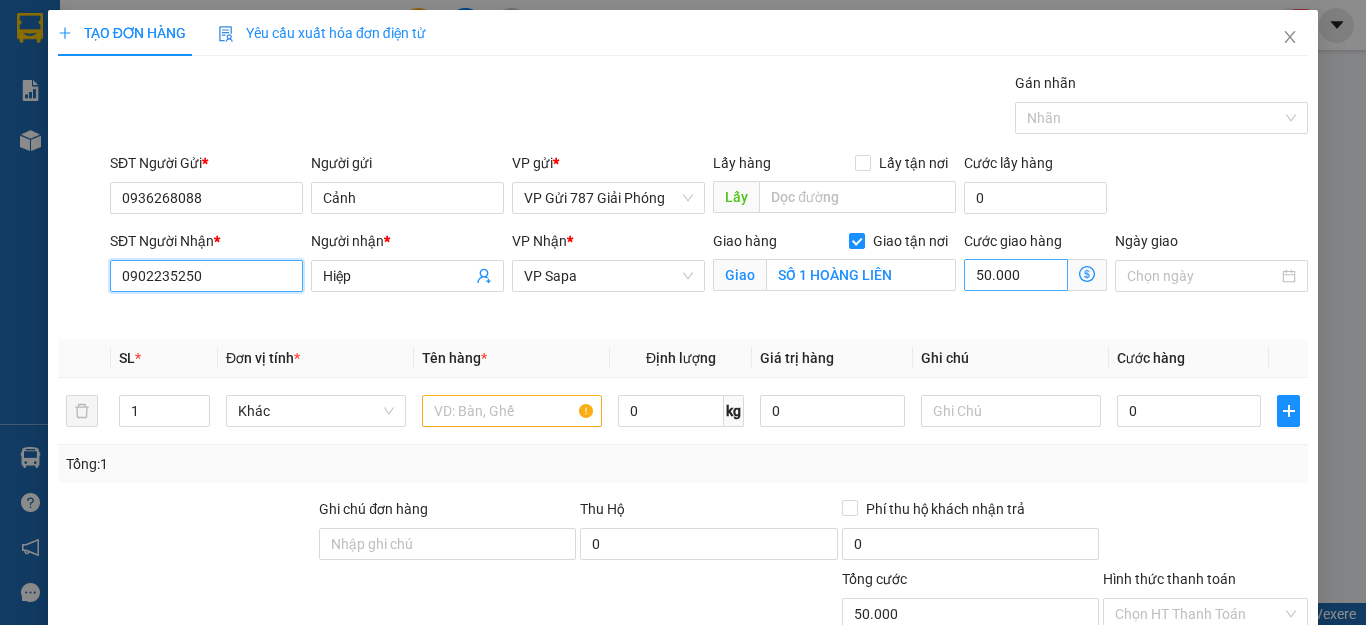 type on "0902235250" 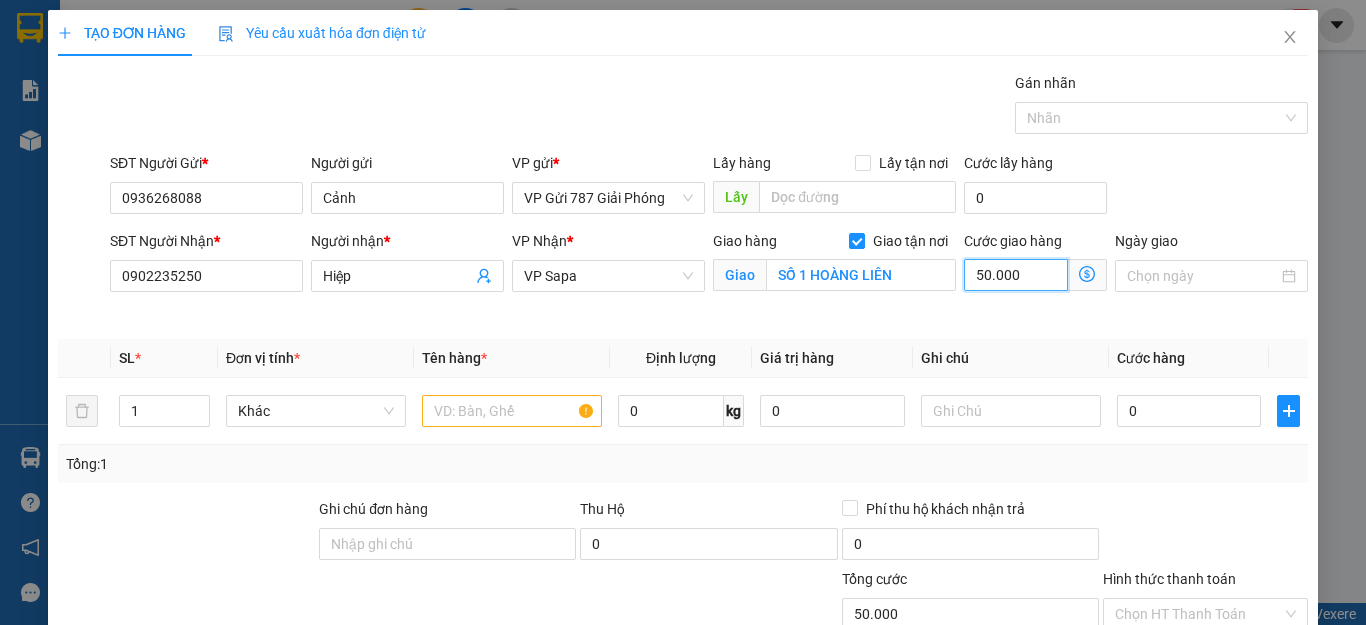 click on "50.000" at bounding box center (1016, 275) 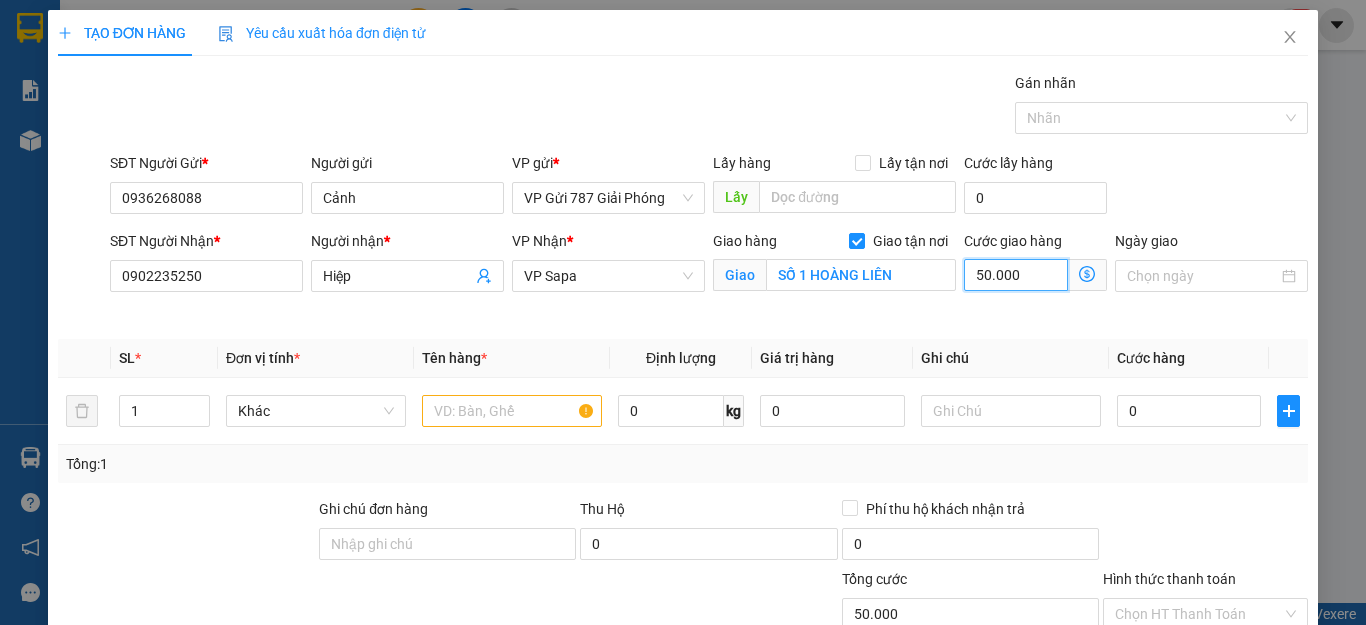 type on "0" 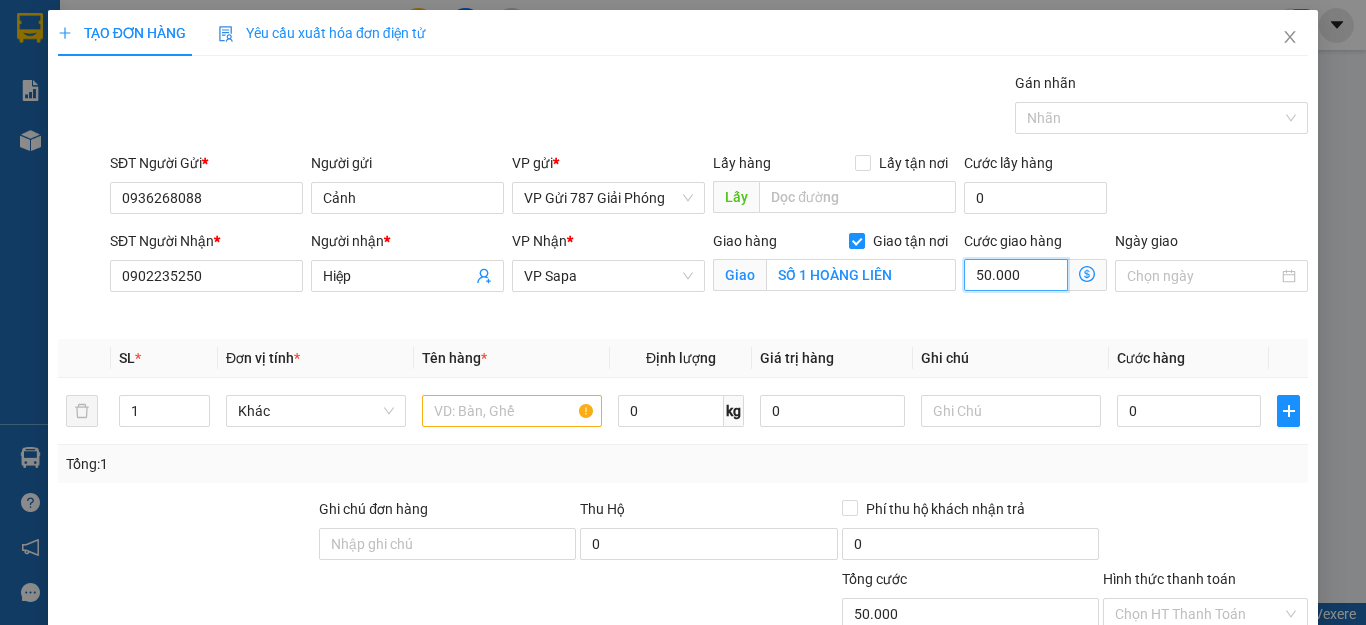 type on "0" 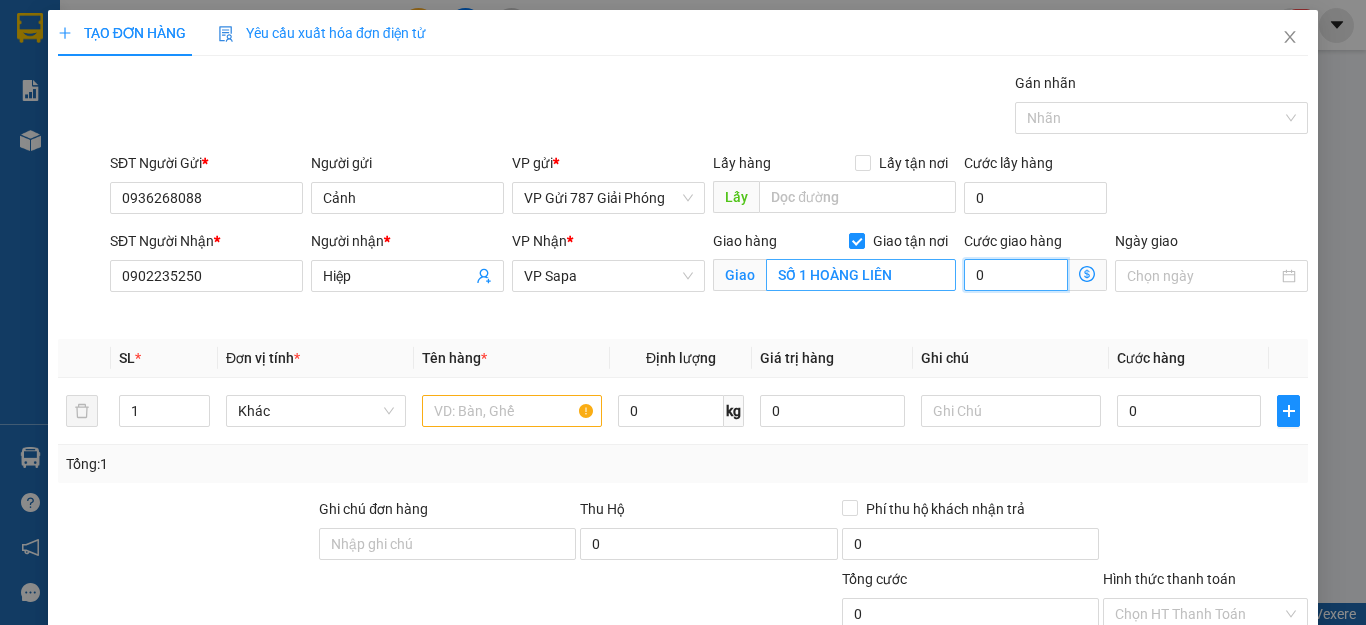 type on "0" 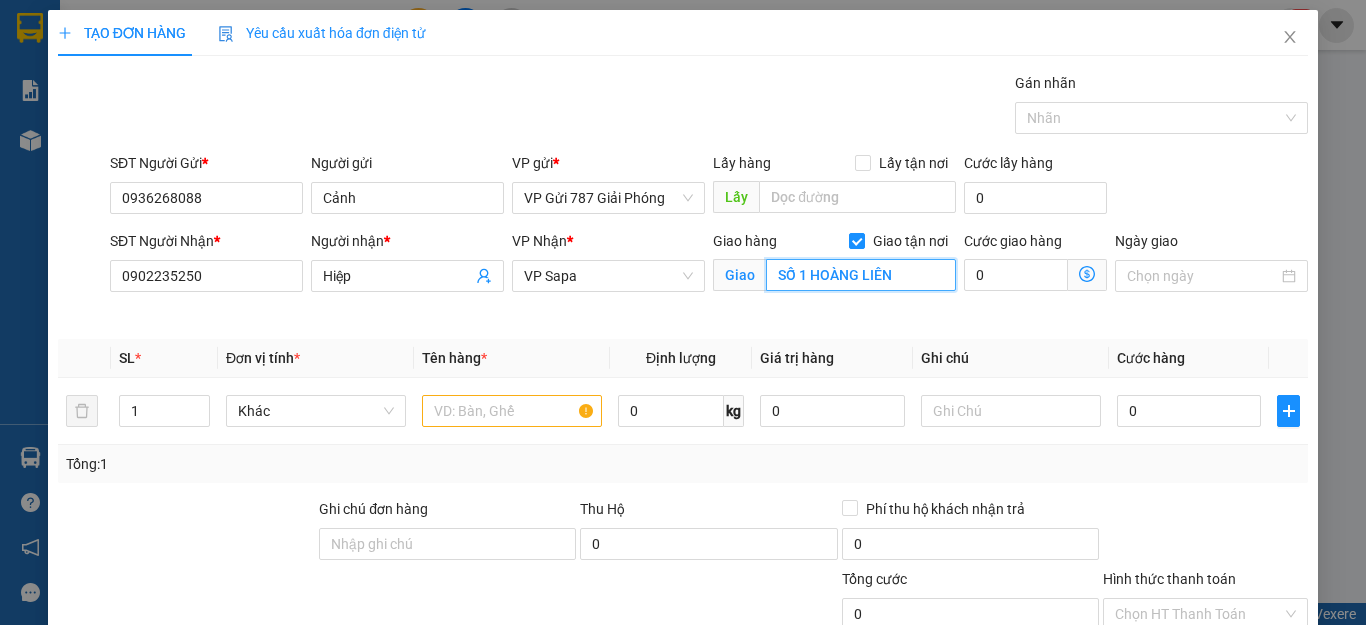 click on "SỐ 1 HOÀNG LIÊN" at bounding box center (861, 275) 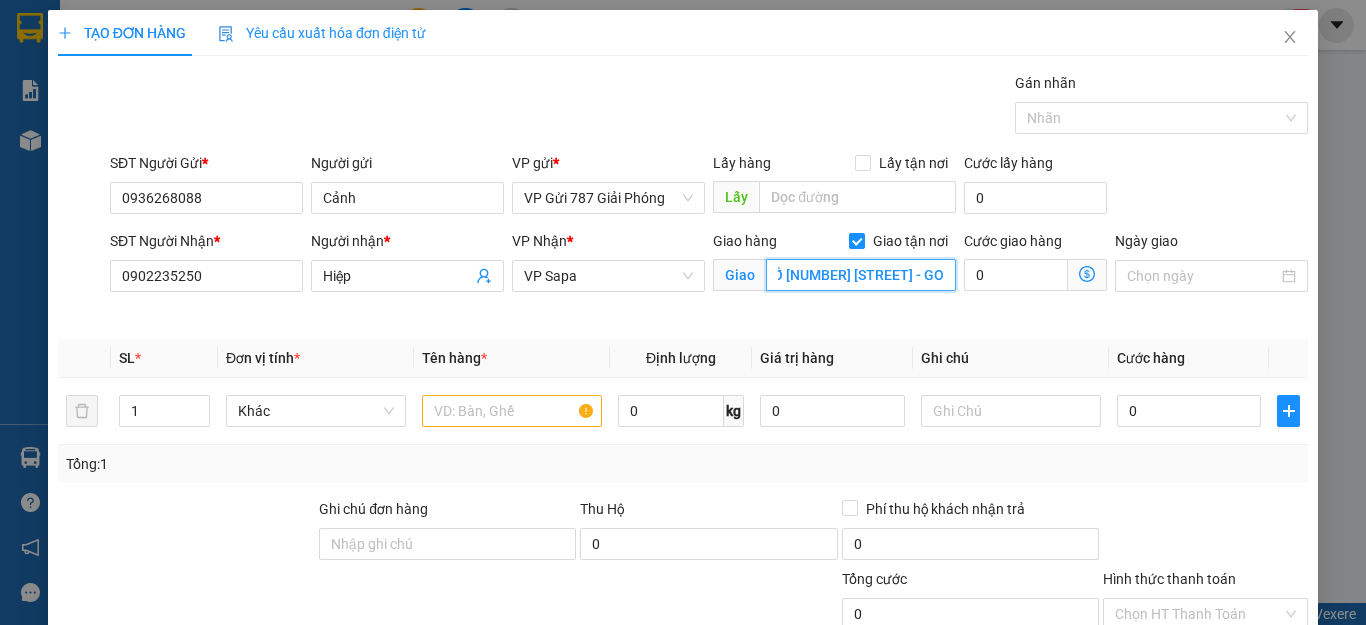 scroll, scrollTop: 0, scrollLeft: 0, axis: both 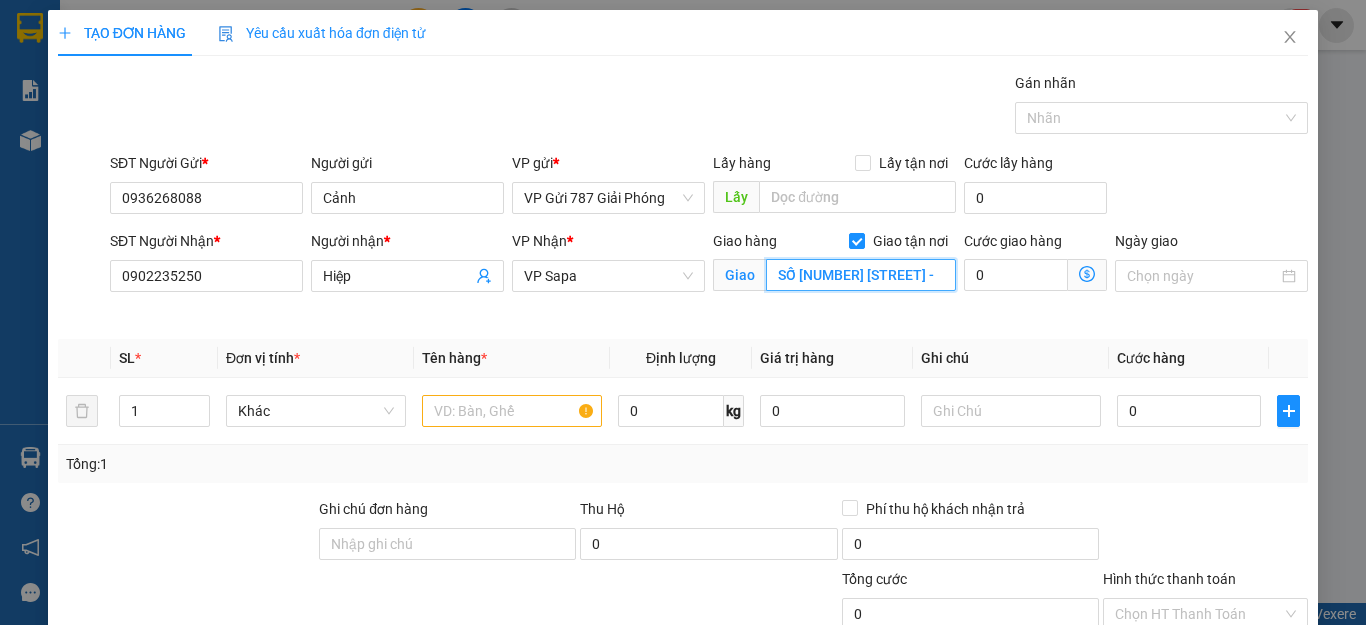 click on "SỐ [NUMBER] [STREET] -" at bounding box center [861, 275] 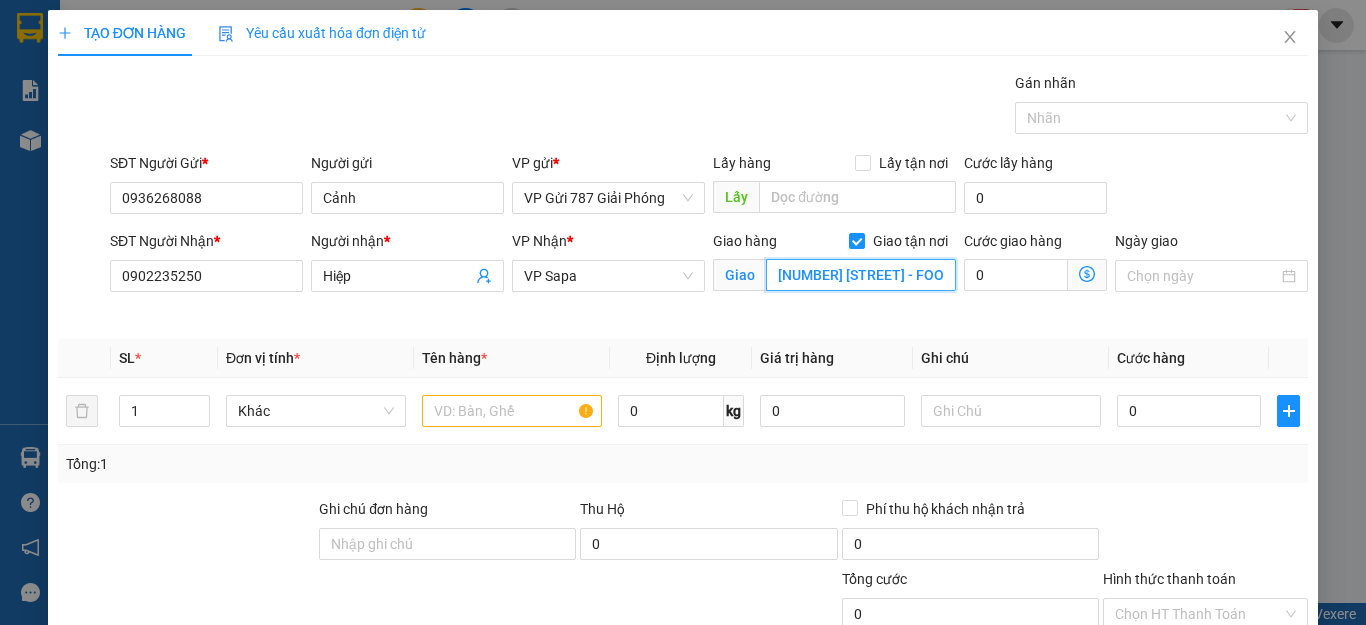 scroll, scrollTop: 0, scrollLeft: 0, axis: both 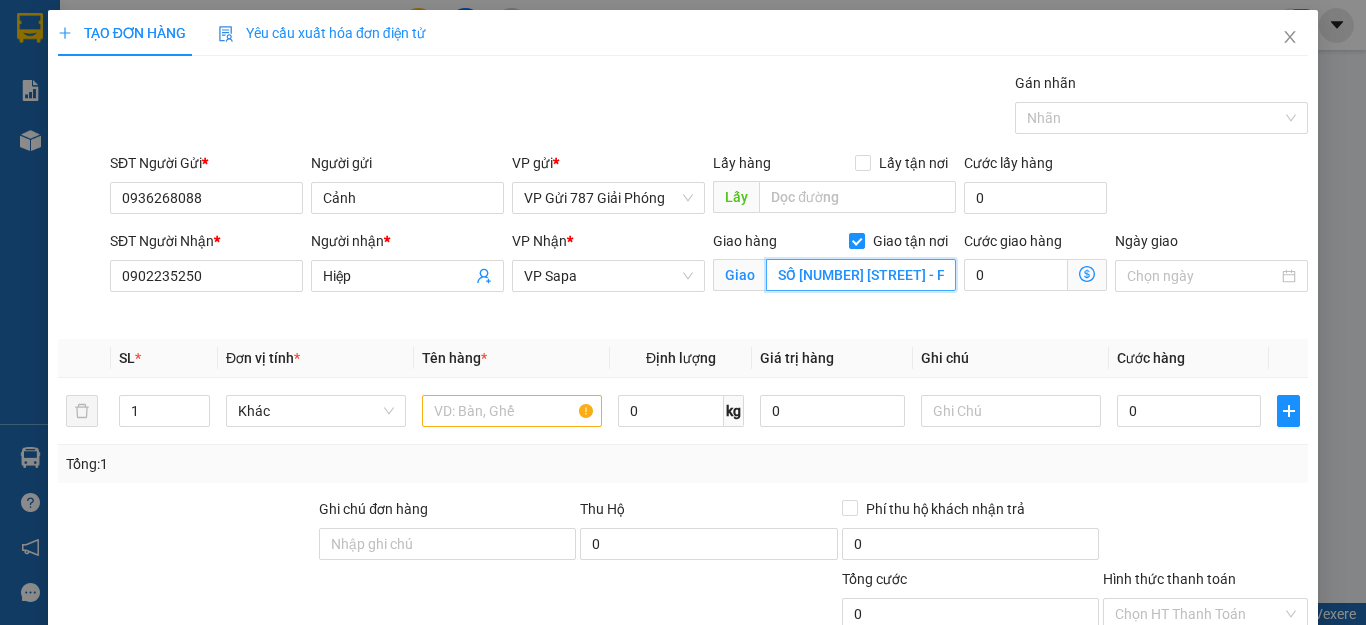 click on "SỐ [NUMBER] [STREET] - FOO" at bounding box center [861, 275] 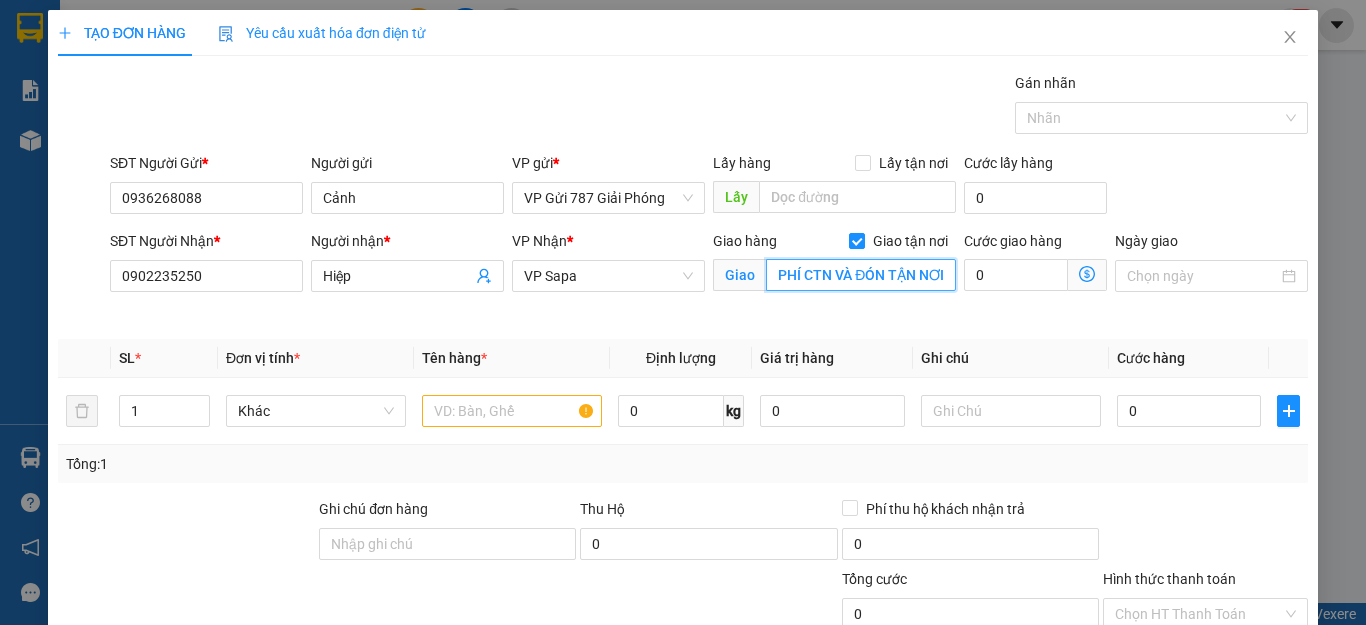 scroll, scrollTop: 0, scrollLeft: 171, axis: horizontal 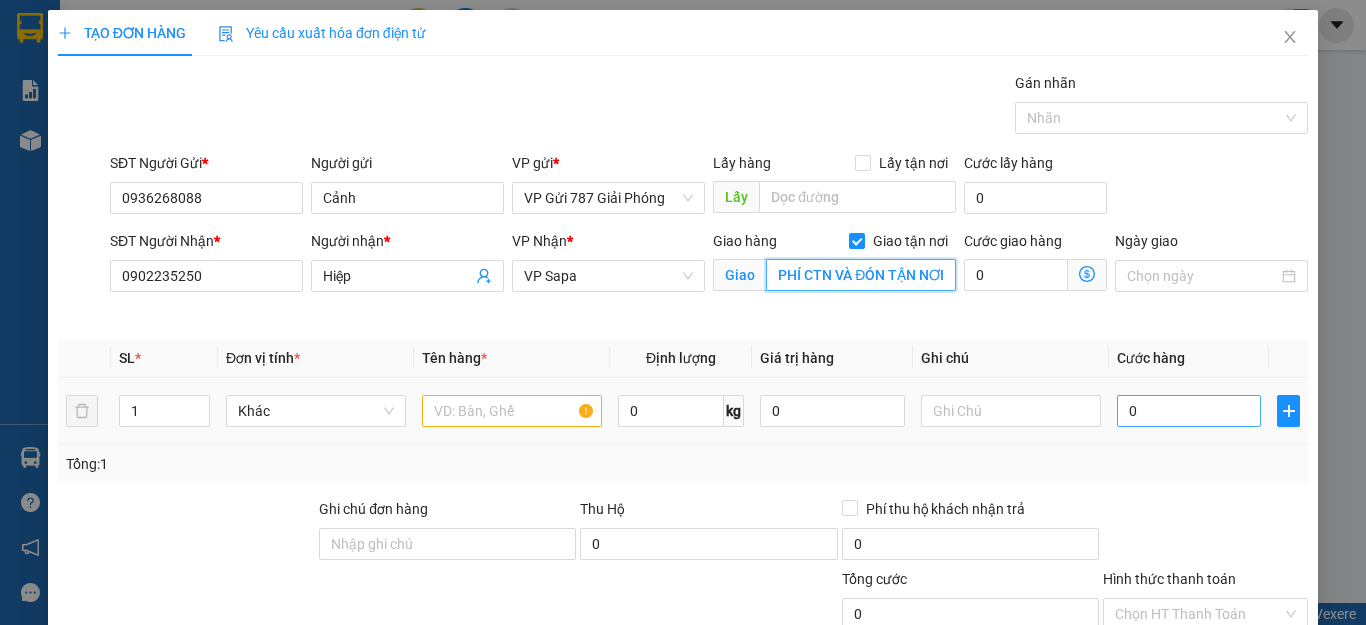 type on "SỐ 1 HOÀNG LIÊN- GỒM PHÍ CTN VÀ ĐÓN TẬN NƠI" 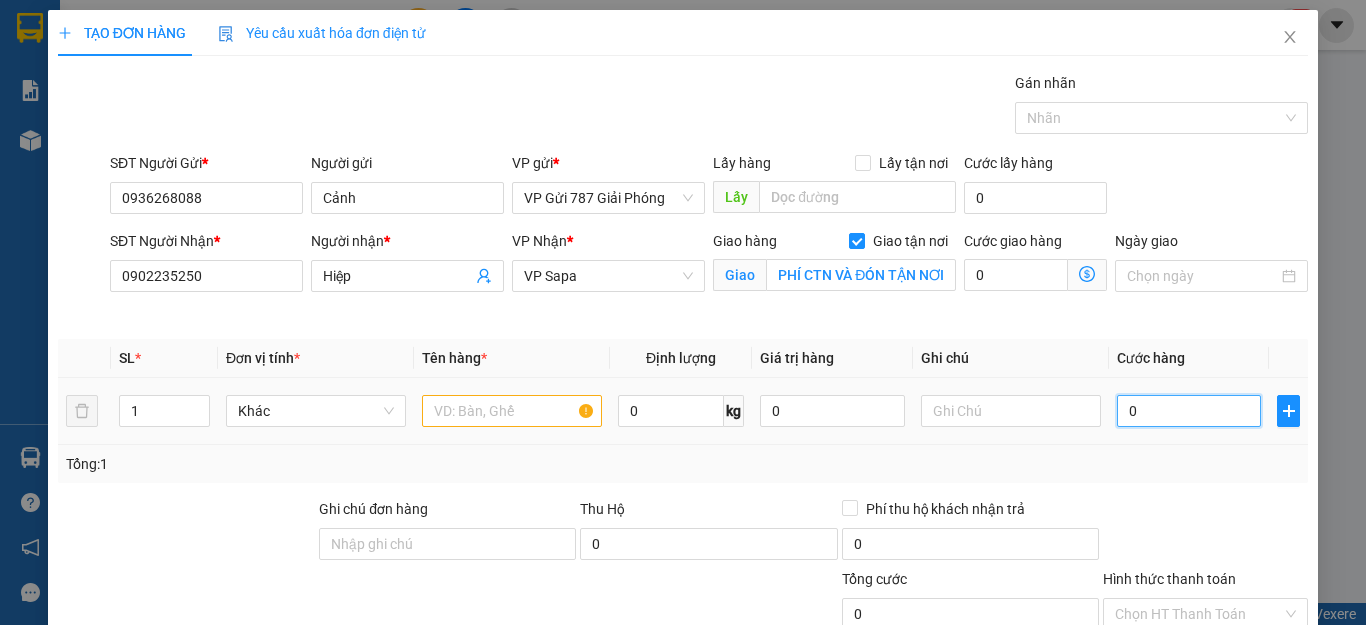 scroll, scrollTop: 0, scrollLeft: 0, axis: both 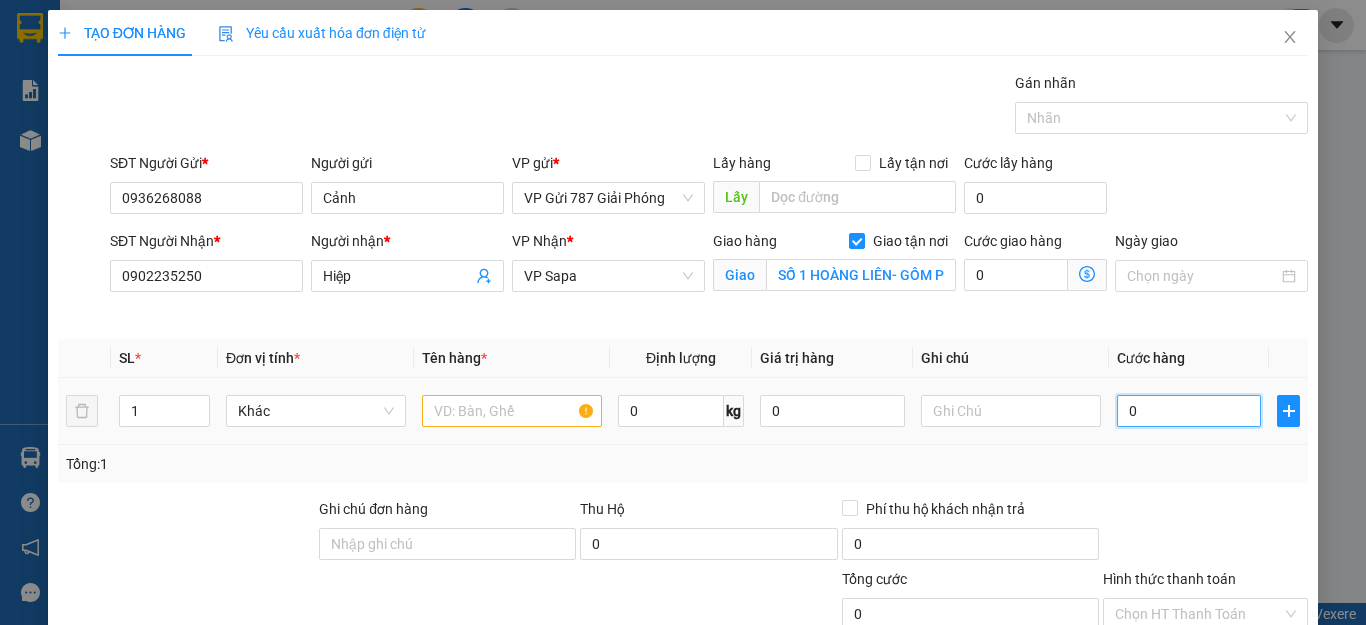 click on "0" at bounding box center (1189, 411) 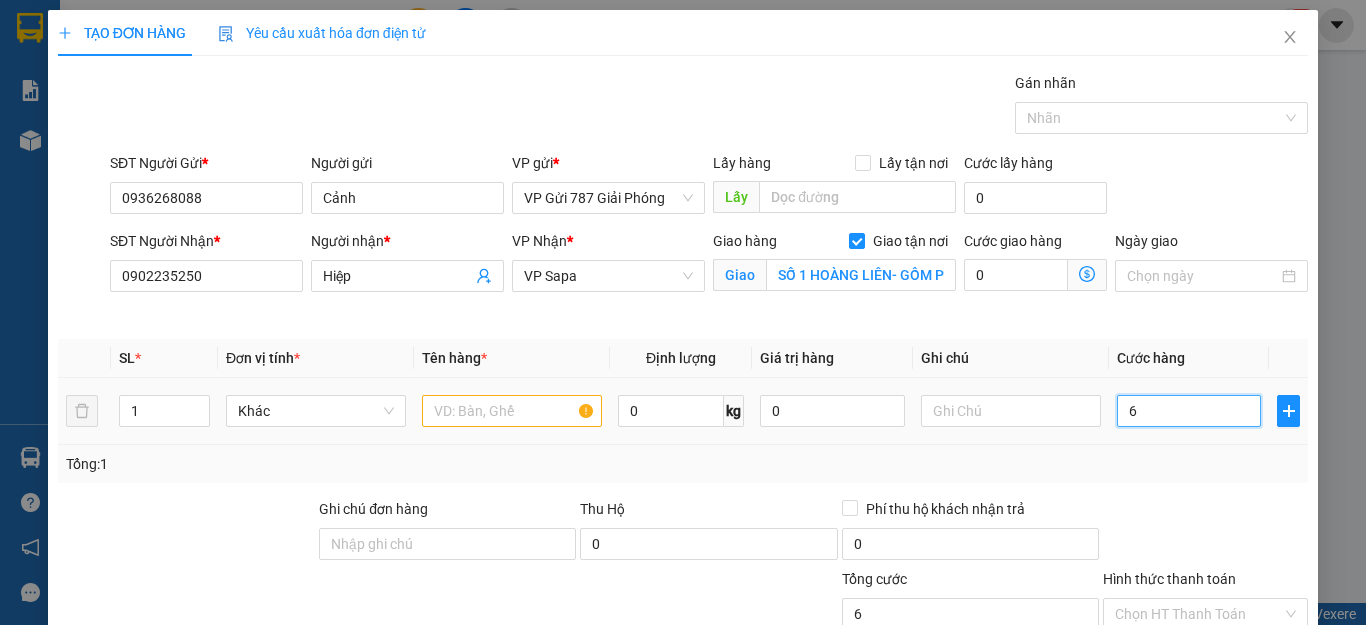 type on "60" 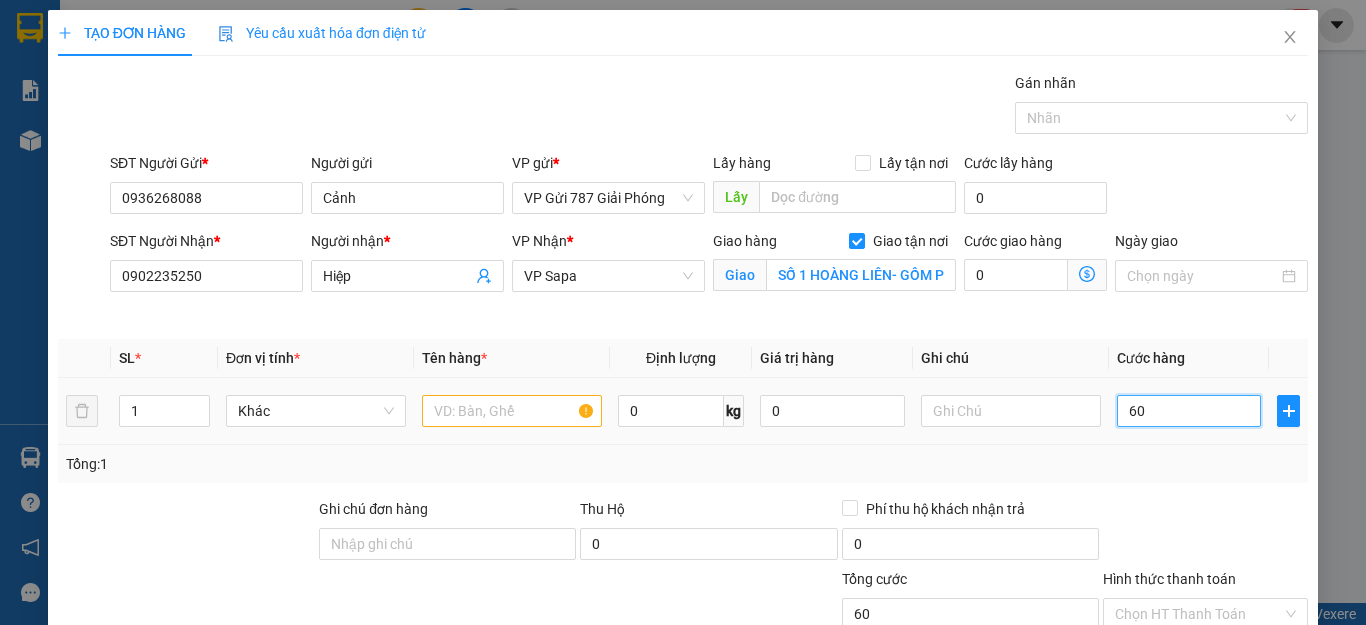 type on "600" 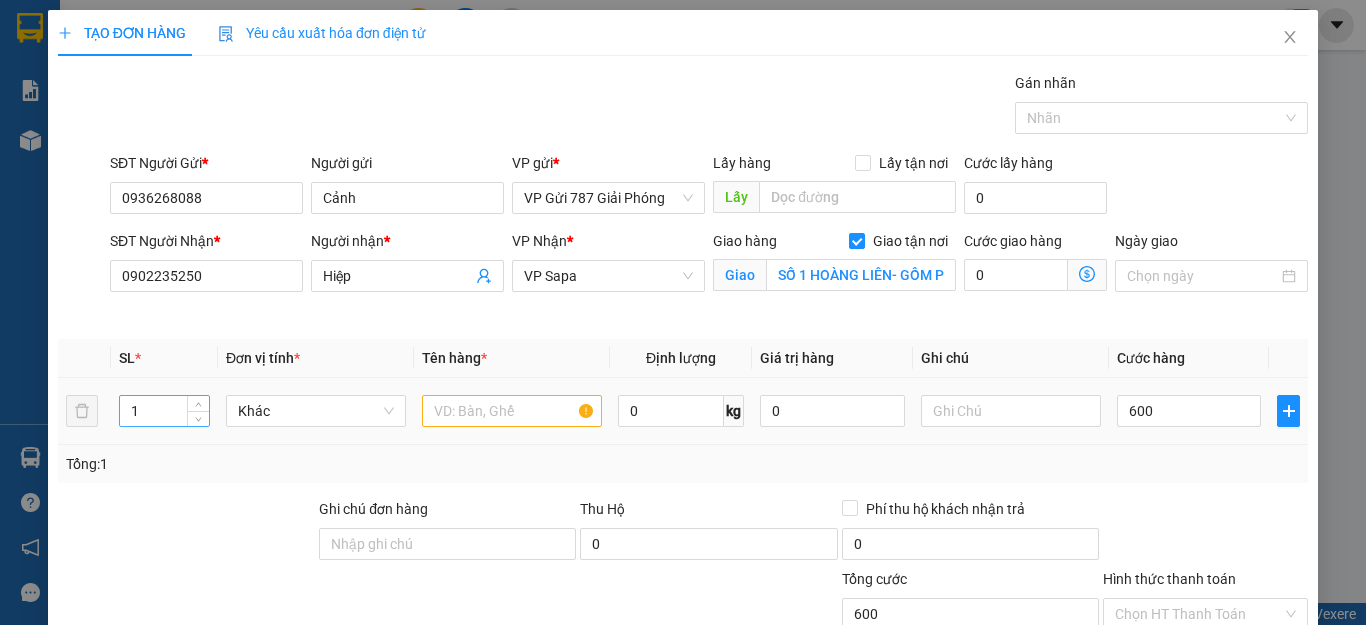 type on "600.000" 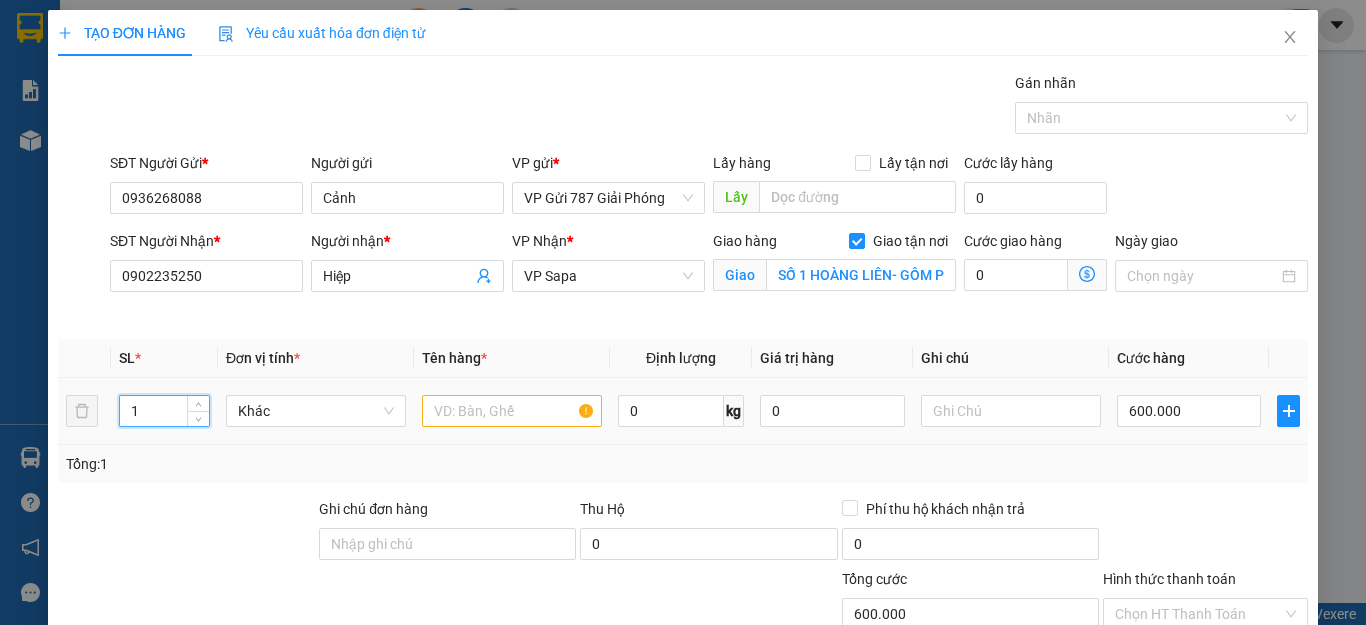 drag, startPoint x: 154, startPoint y: 406, endPoint x: 76, endPoint y: 429, distance: 81.32035 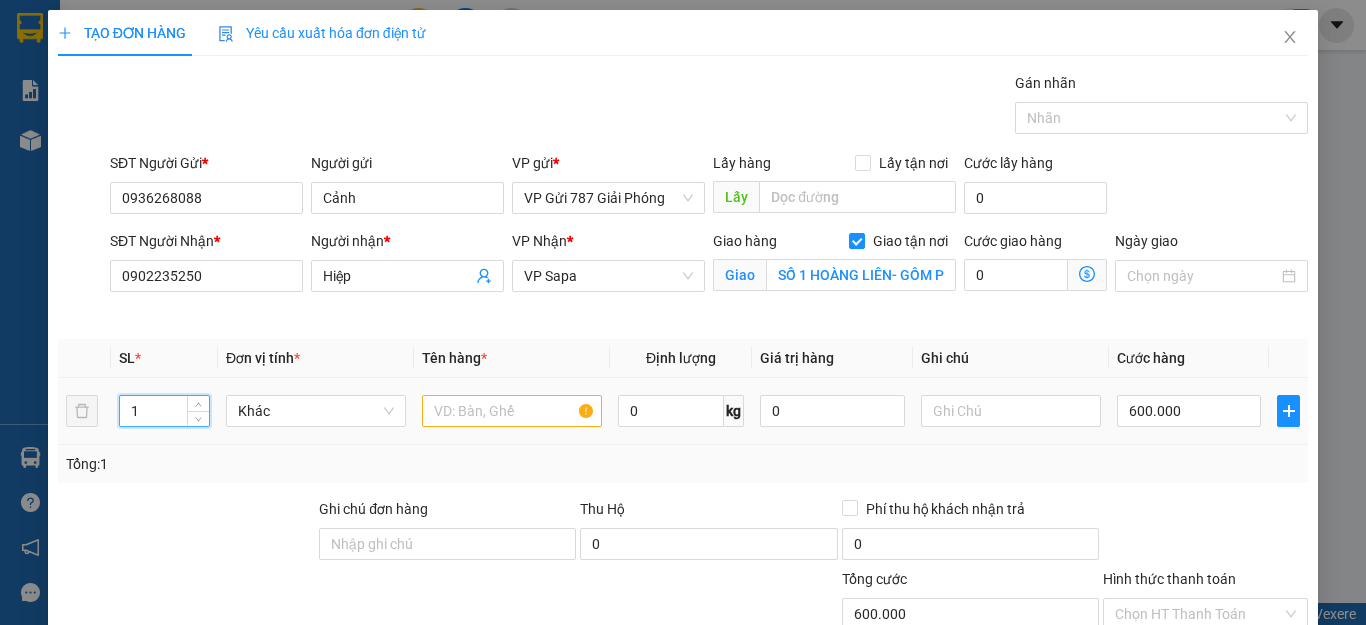 click on "1 Khác [NUMBER] kg 0 600.000" at bounding box center [683, 411] 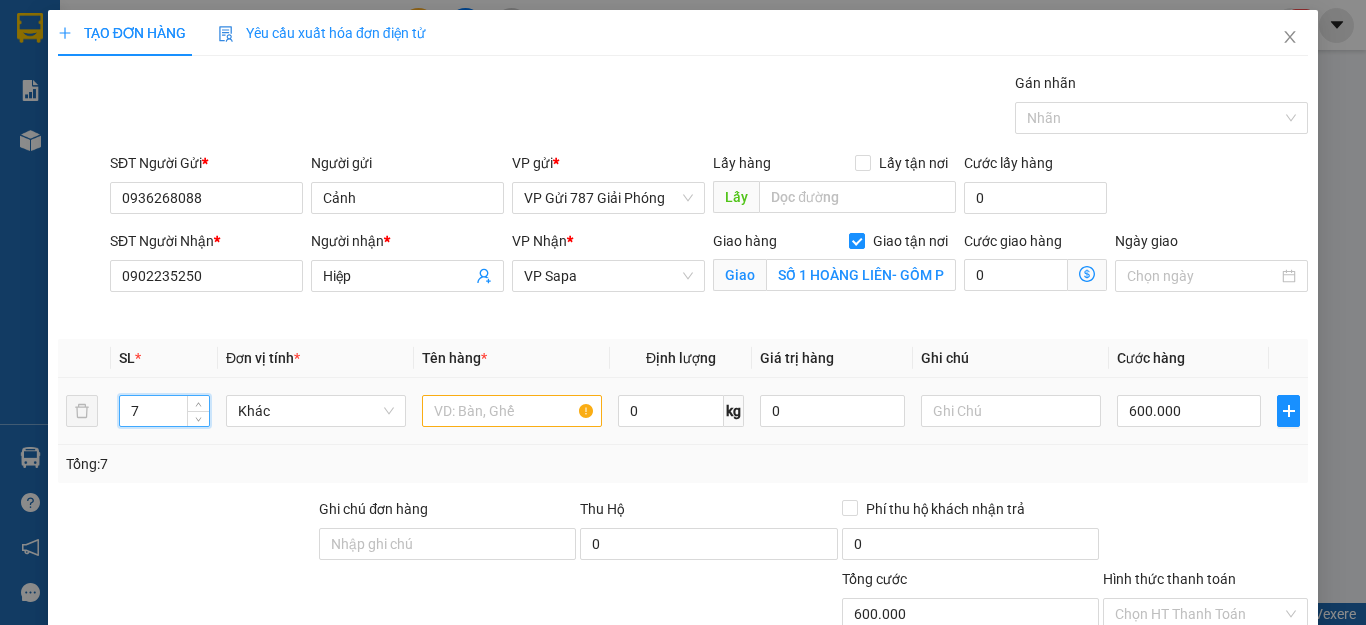 type on "7" 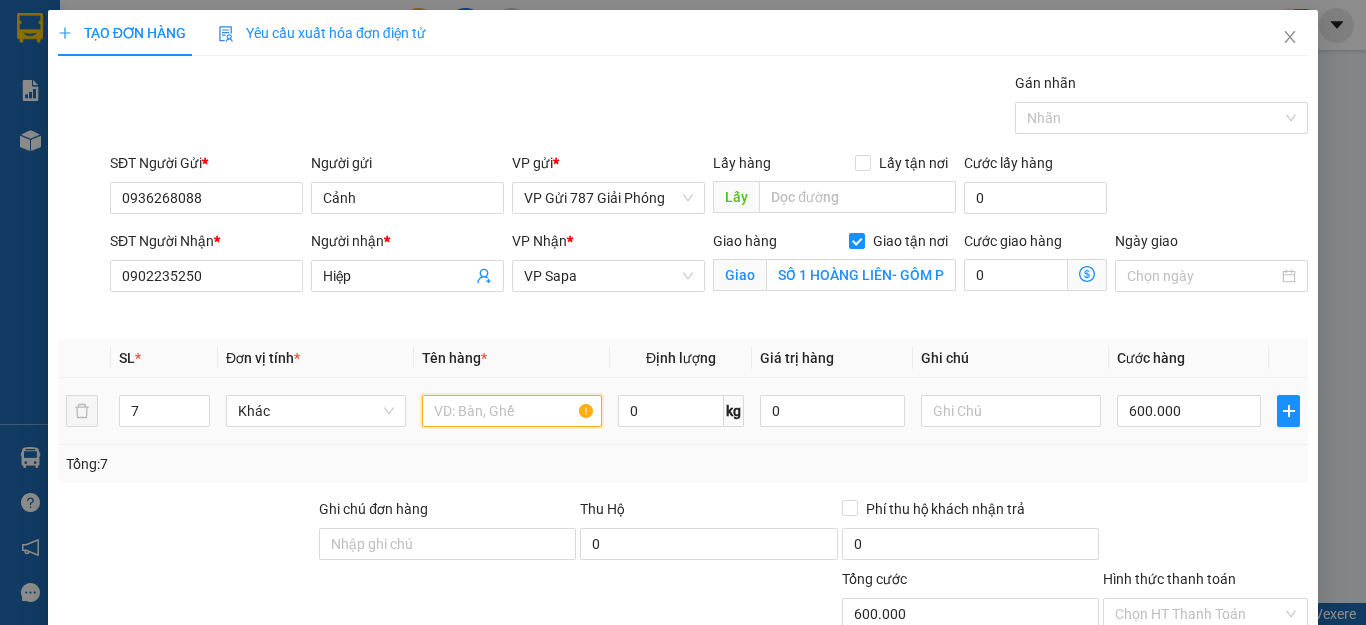 click at bounding box center (512, 411) 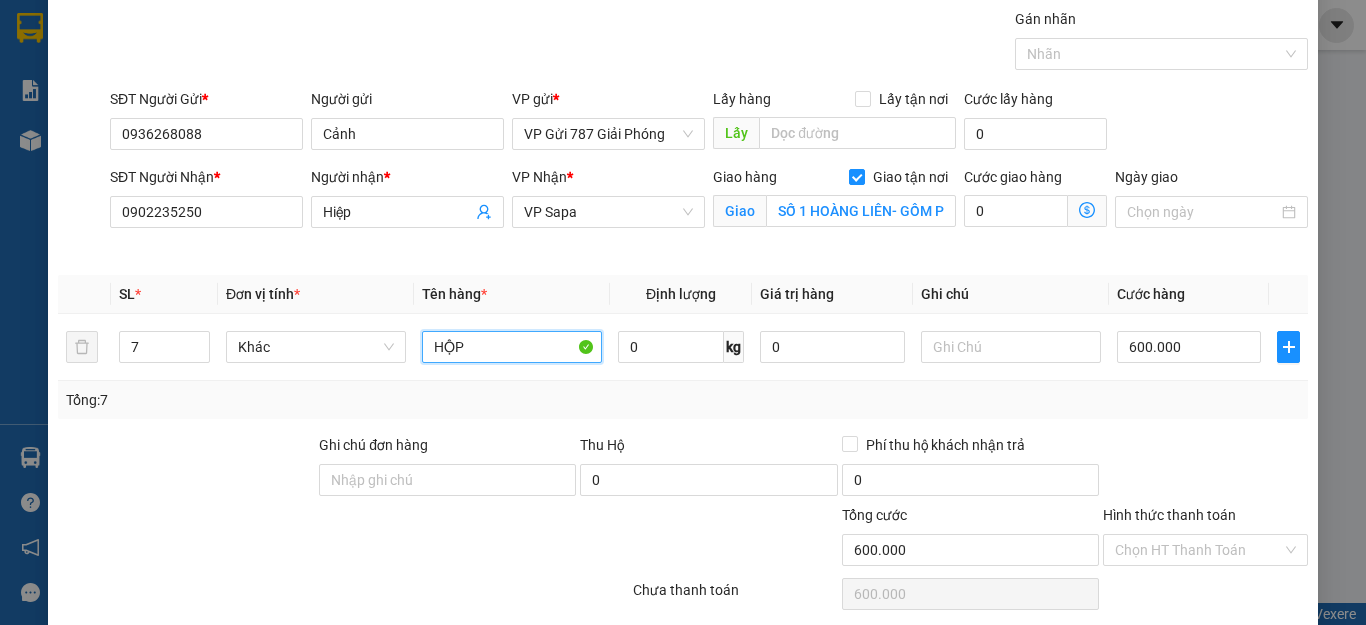 scroll, scrollTop: 100, scrollLeft: 0, axis: vertical 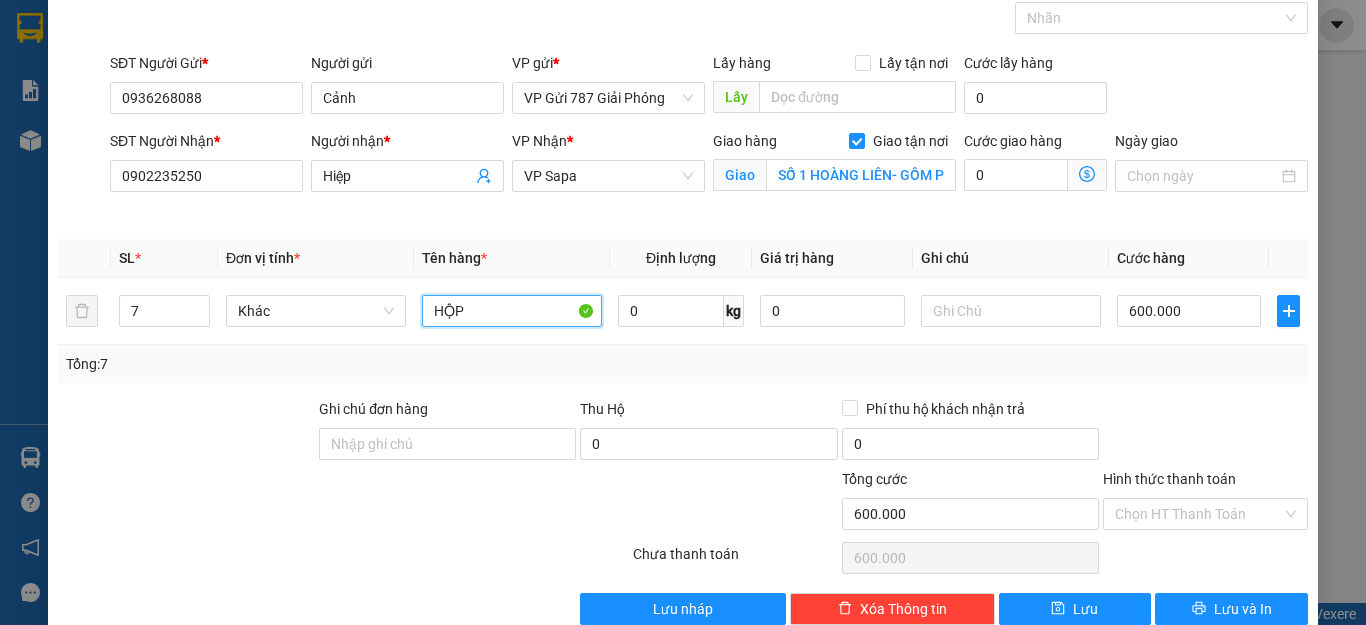 type on "HỘP" 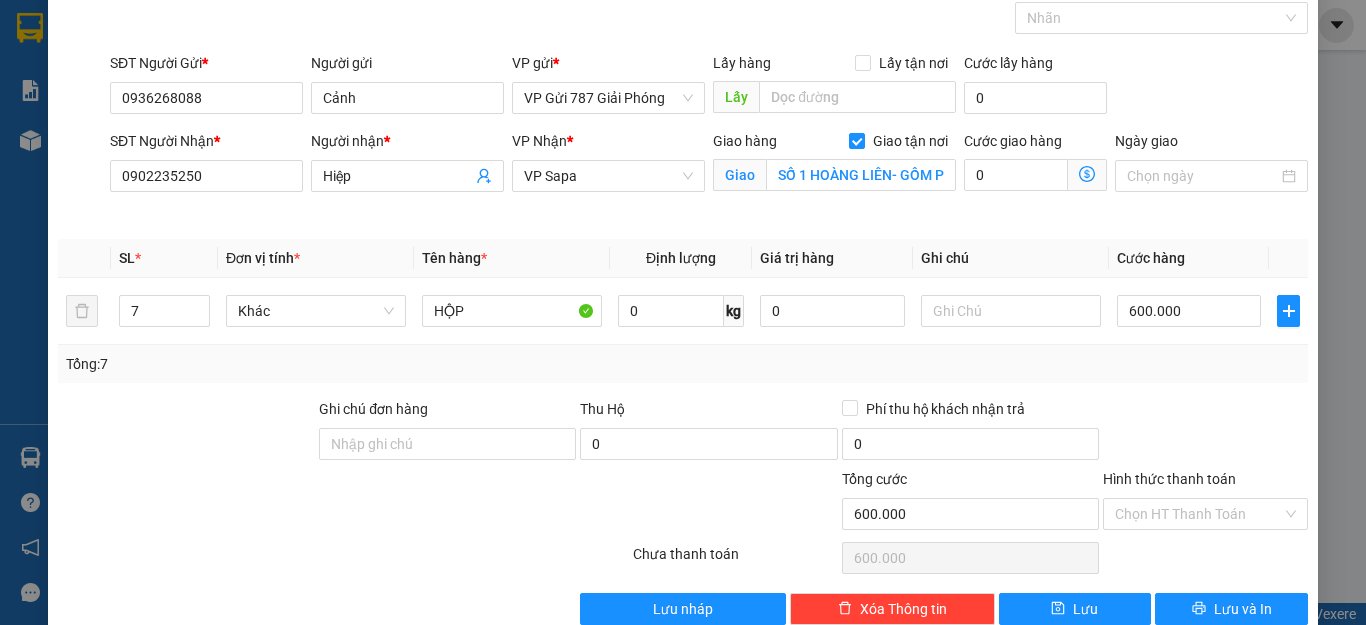 click on "Hình thức thanh toán" at bounding box center (1169, 479) 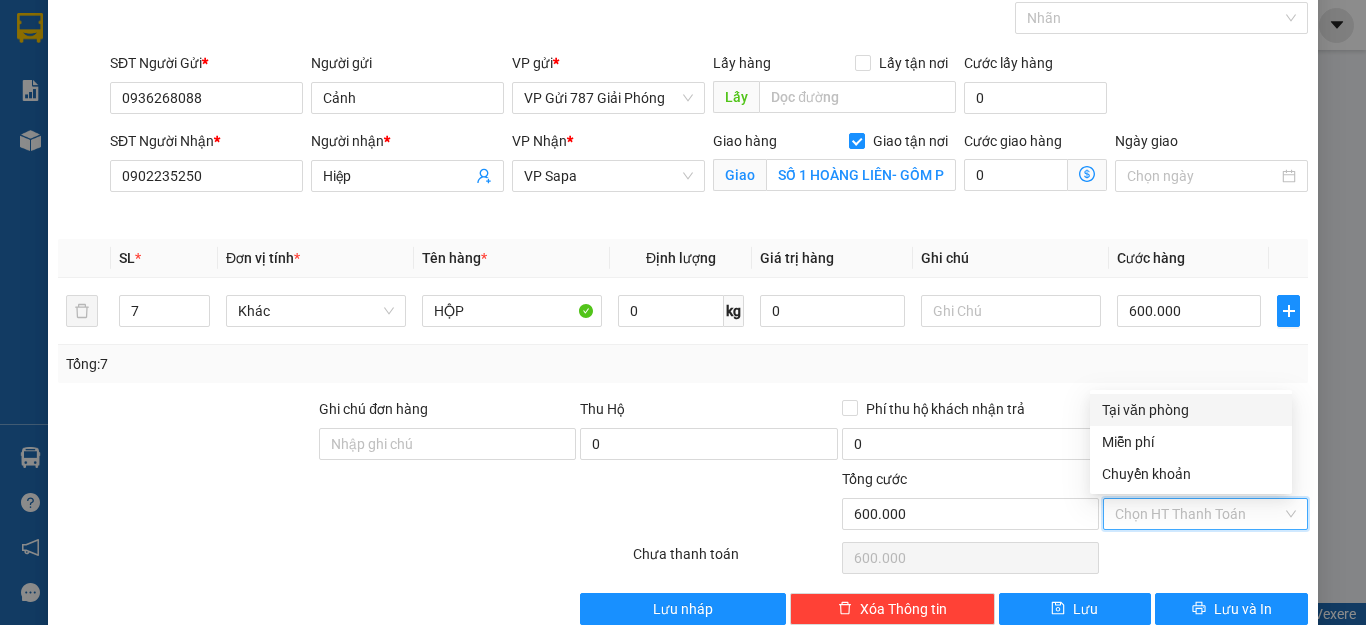 click on "Hình thức thanh toán" at bounding box center [1198, 514] 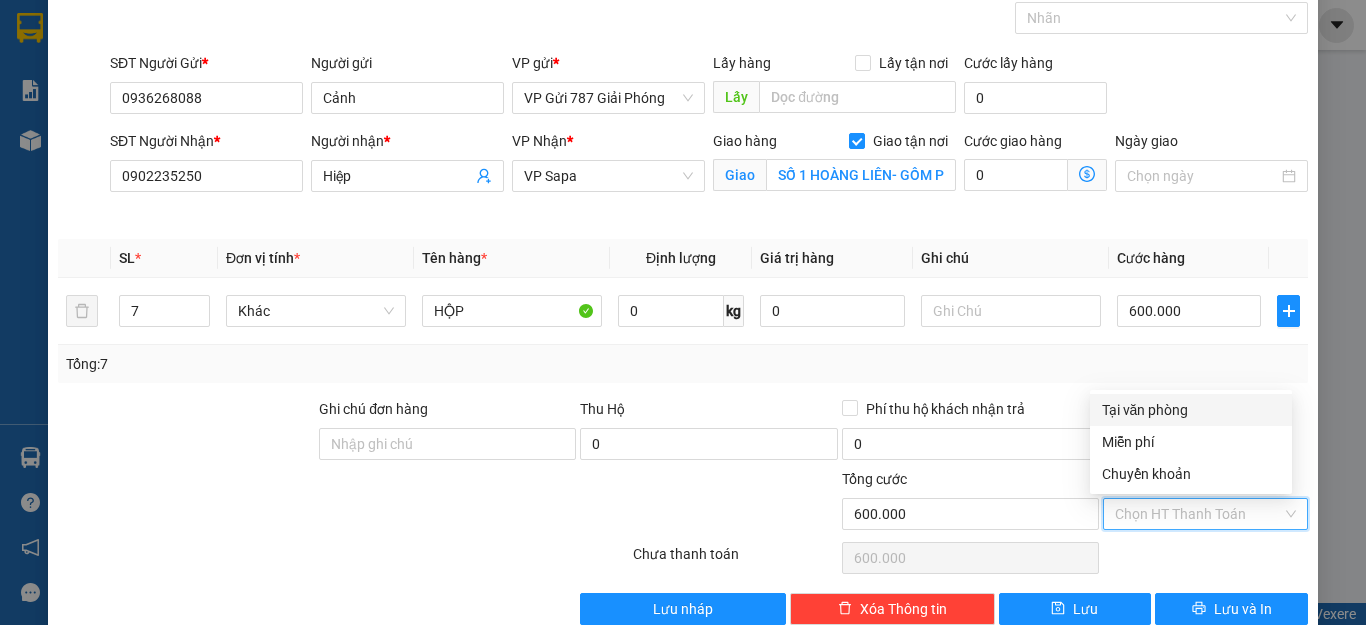 click on "Chuyển khoản" at bounding box center [1191, 474] 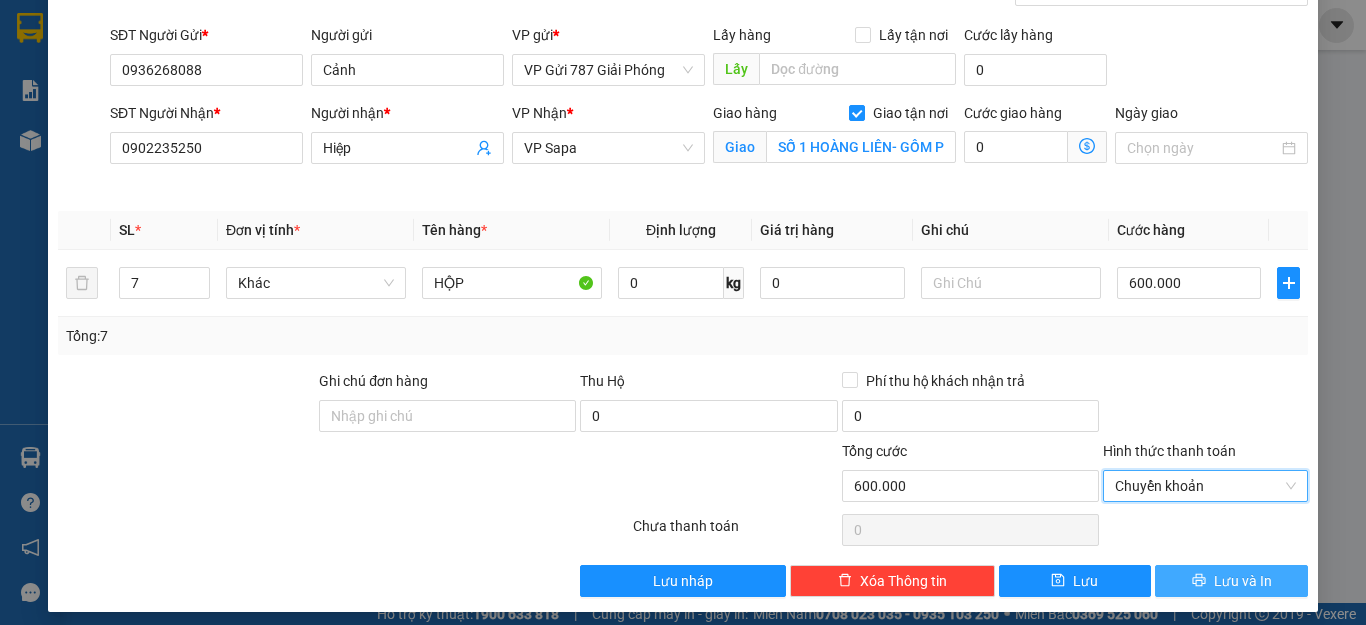 scroll, scrollTop: 139, scrollLeft: 0, axis: vertical 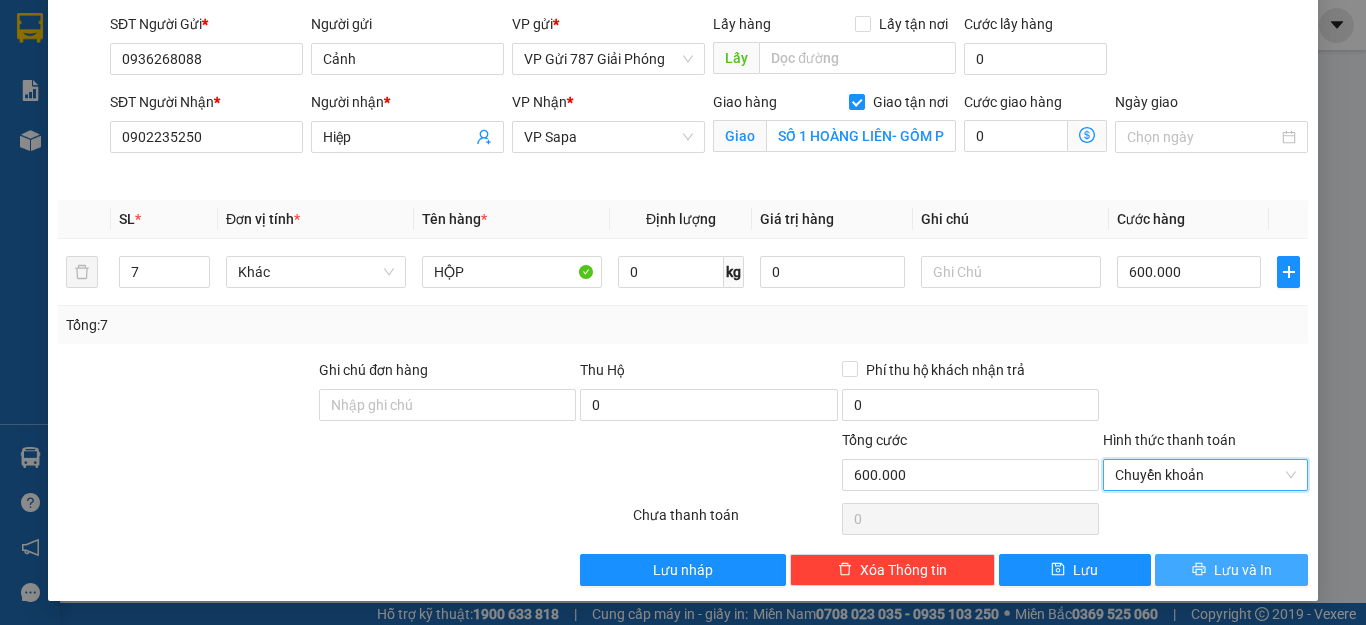 click on "Lưu và In" at bounding box center (1231, 570) 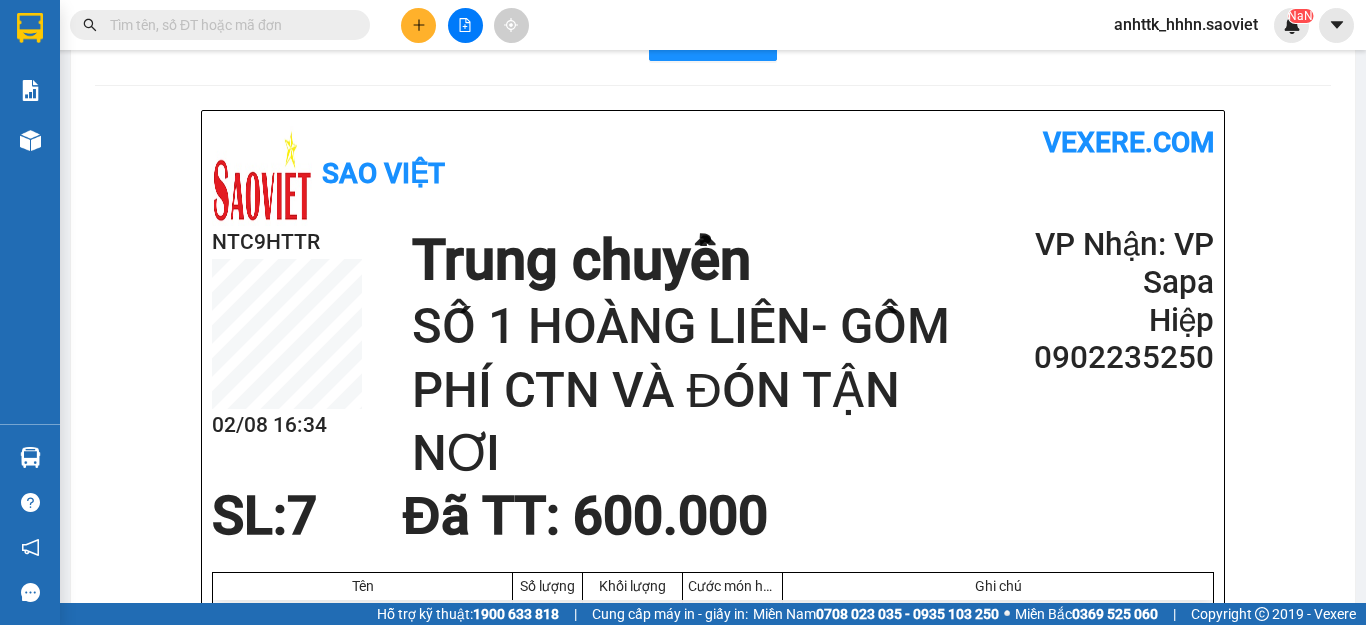 scroll, scrollTop: 100, scrollLeft: 0, axis: vertical 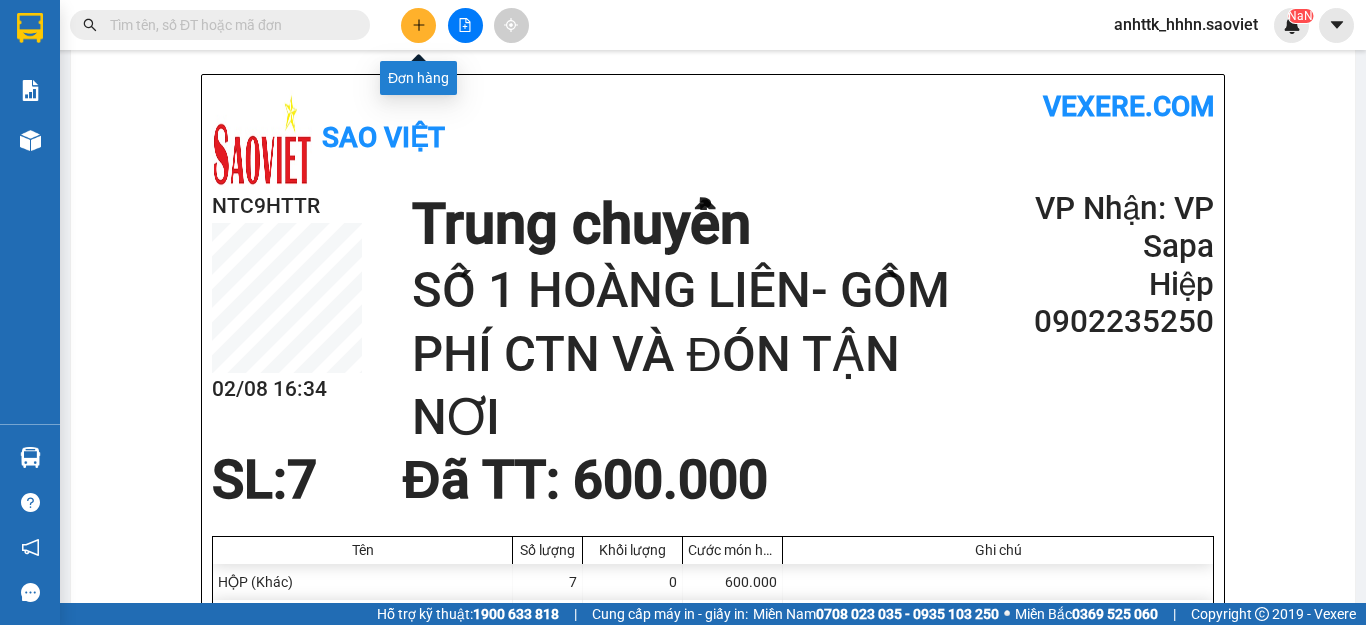 click 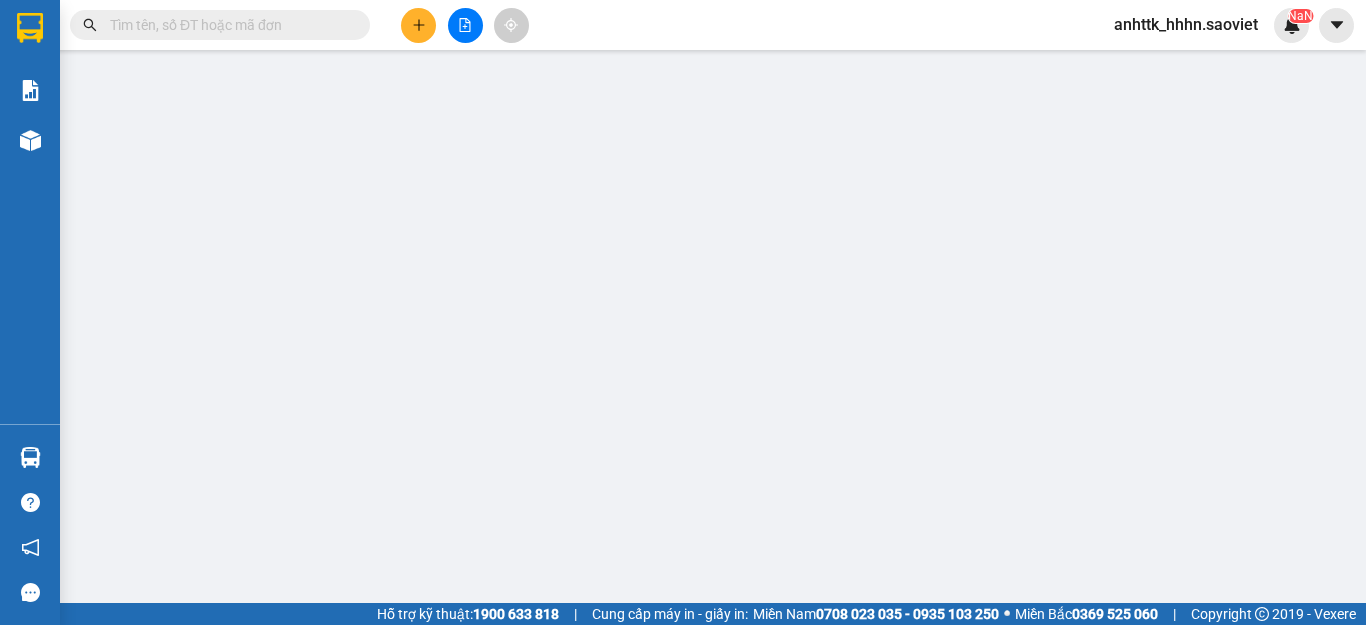 scroll, scrollTop: 0, scrollLeft: 0, axis: both 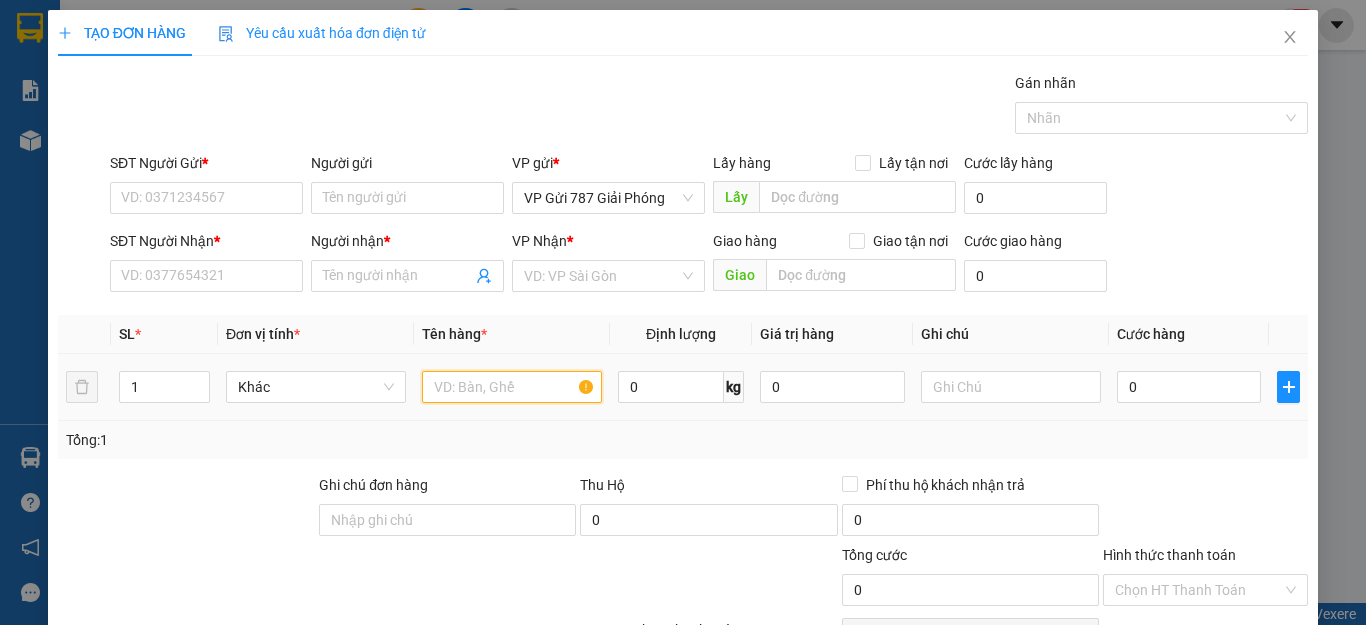 click at bounding box center [512, 387] 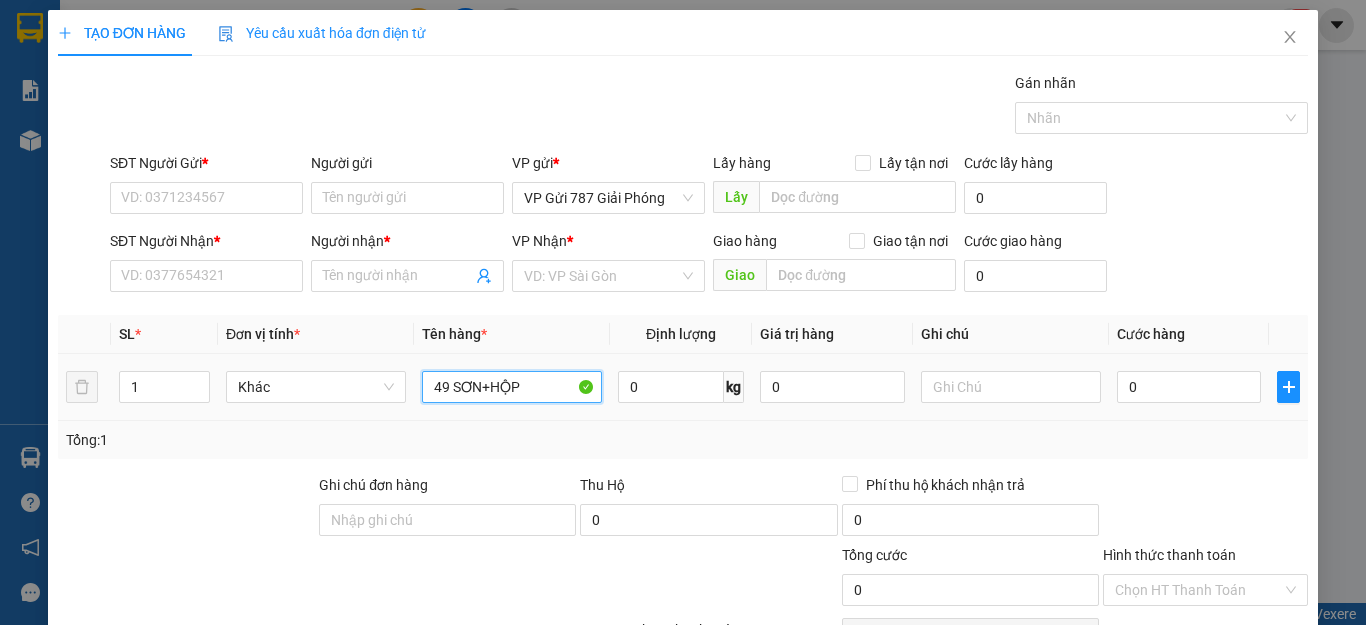 type on "49 SƠN+HỘP" 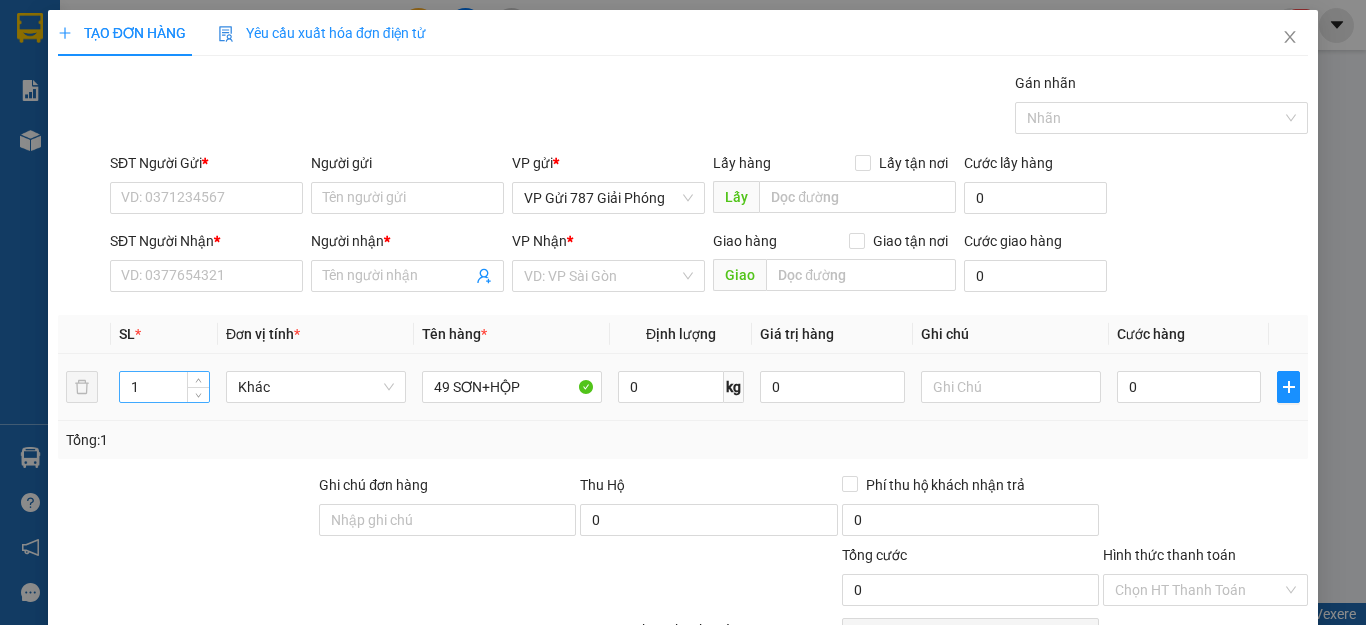 drag, startPoint x: 114, startPoint y: 387, endPoint x: 139, endPoint y: 387, distance: 25 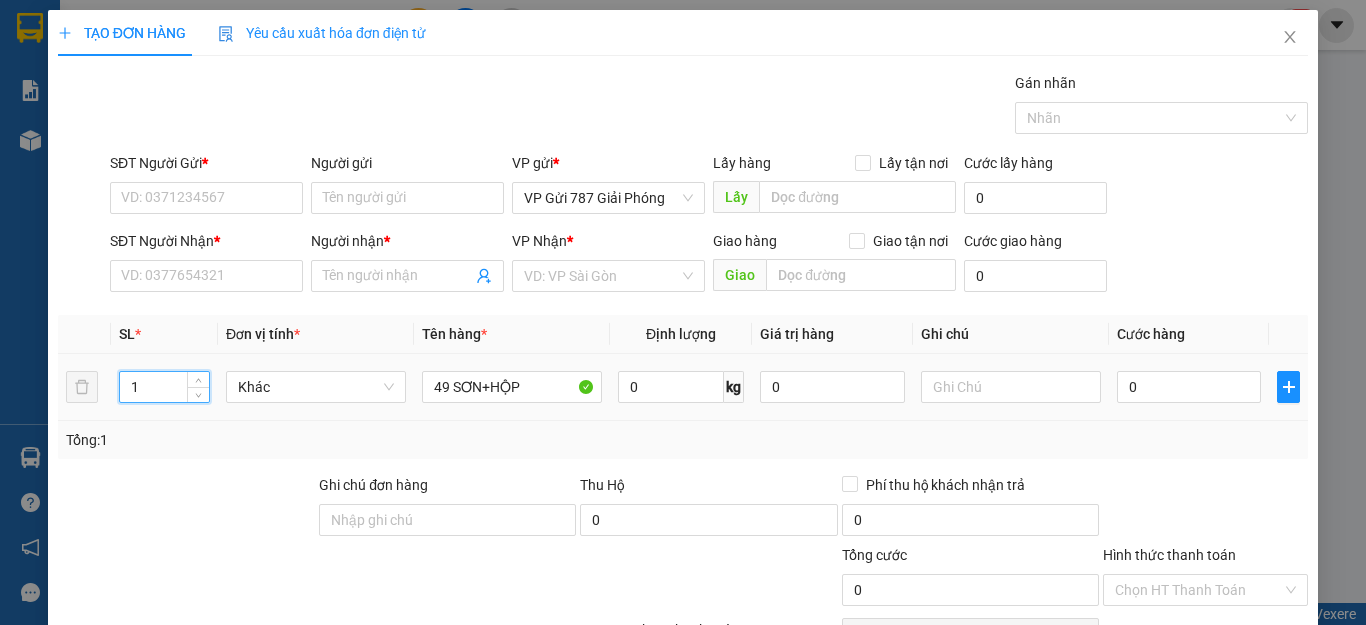 drag, startPoint x: 142, startPoint y: 387, endPoint x: 94, endPoint y: 405, distance: 51.264023 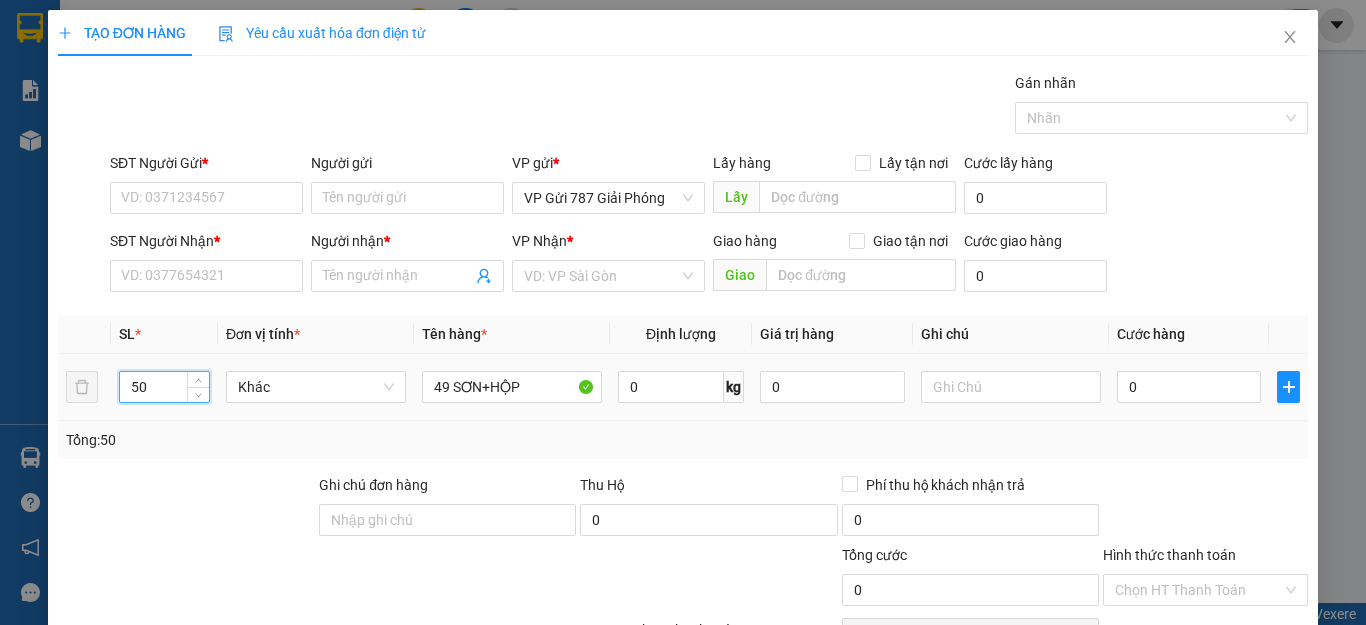 type on "50" 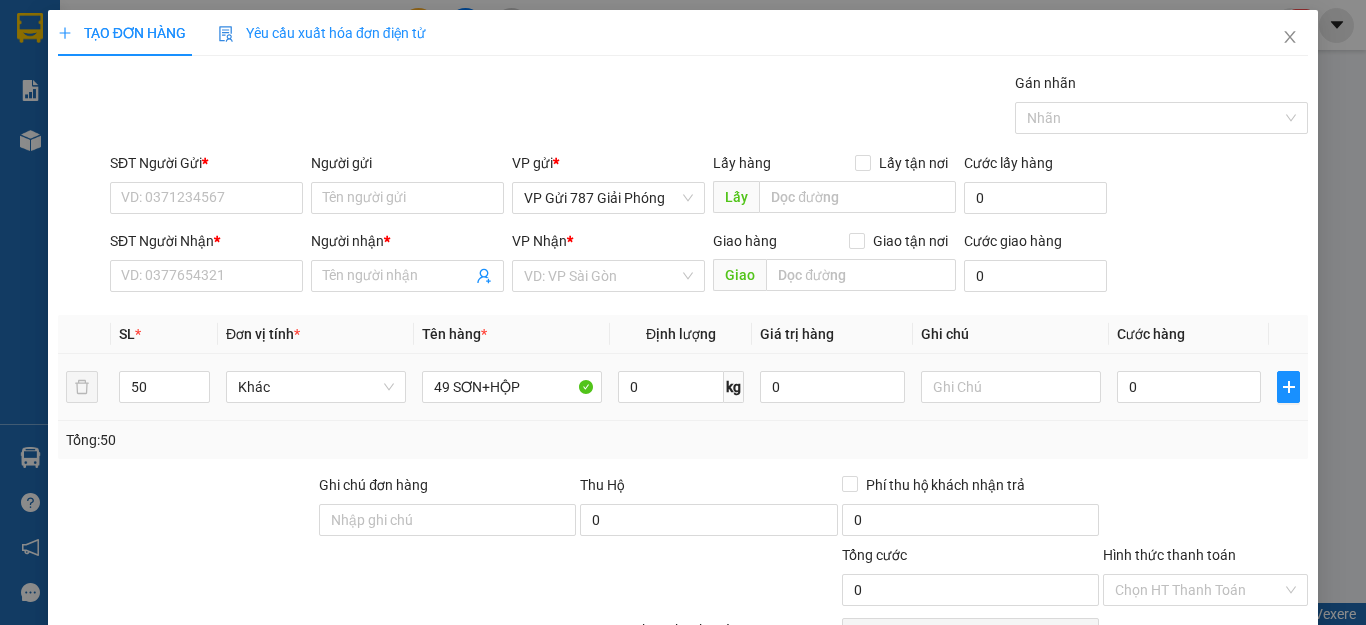 click on "0" at bounding box center (1189, 387) 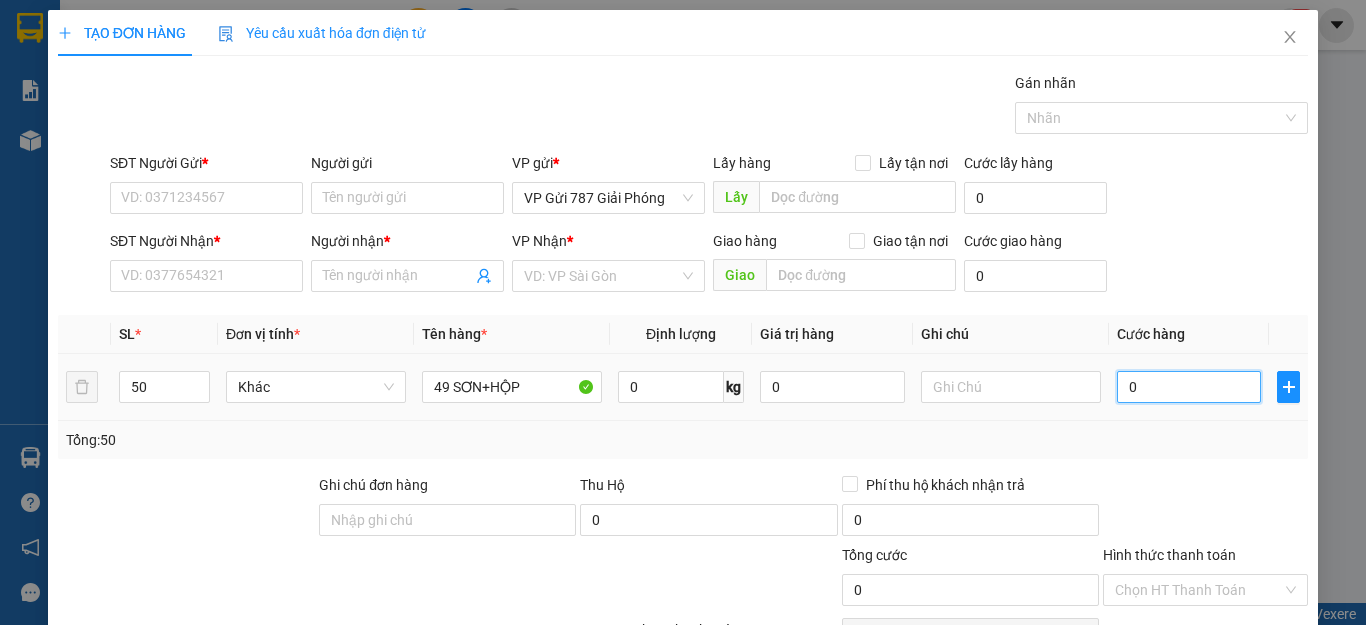 click on "0" at bounding box center [1189, 387] 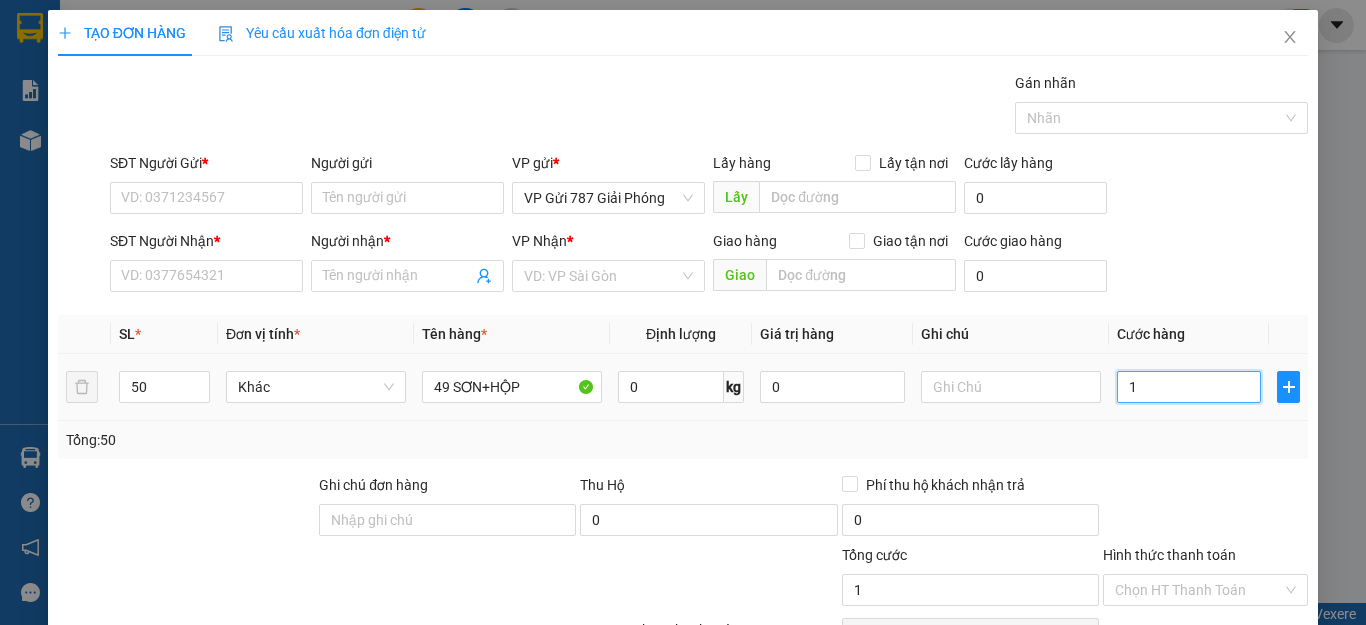 type on "1" 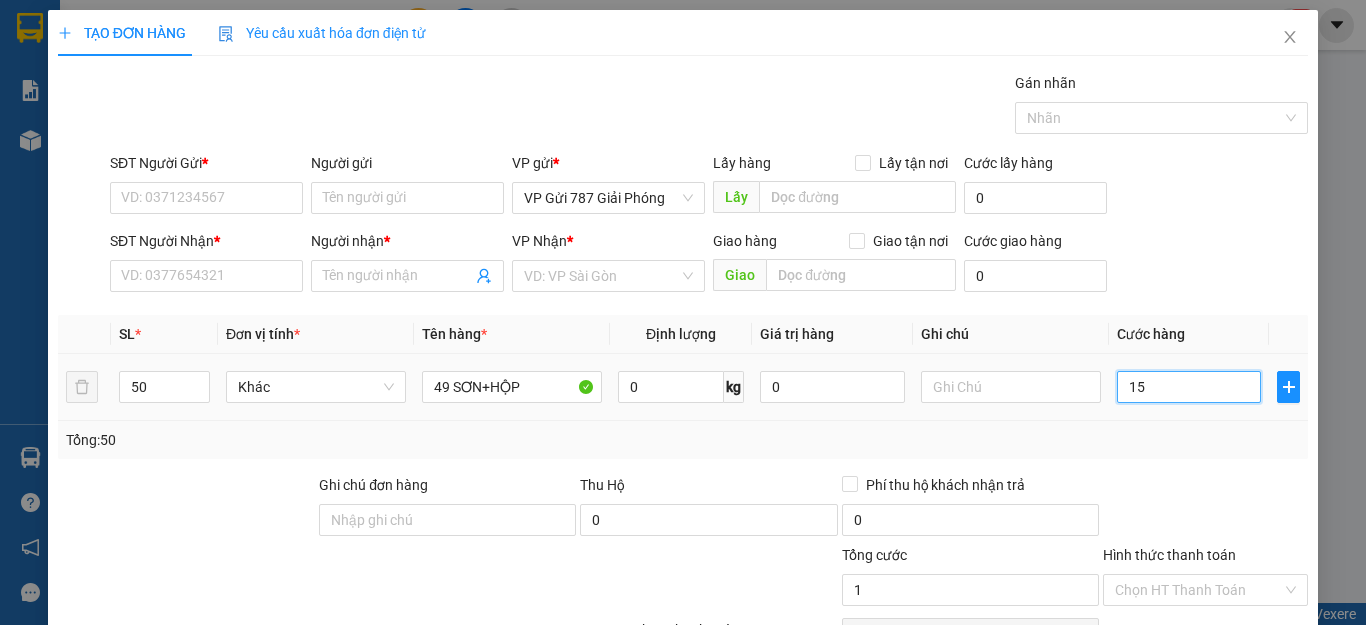 type on "15" 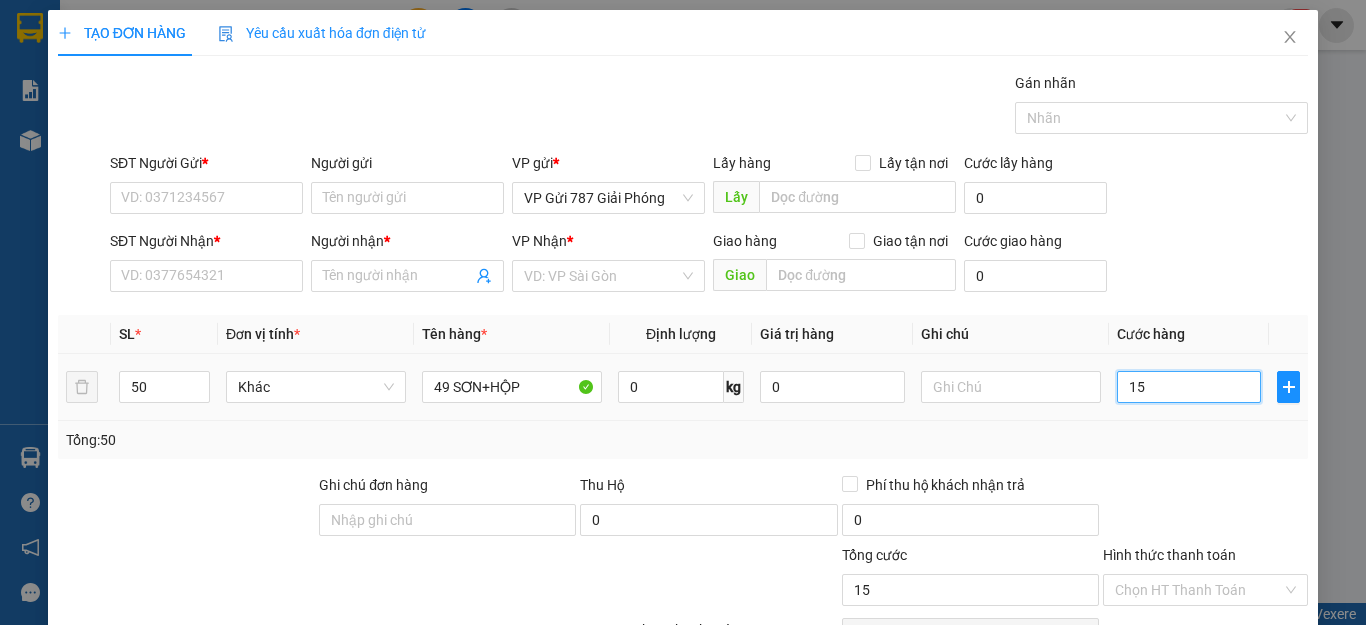 type on "150" 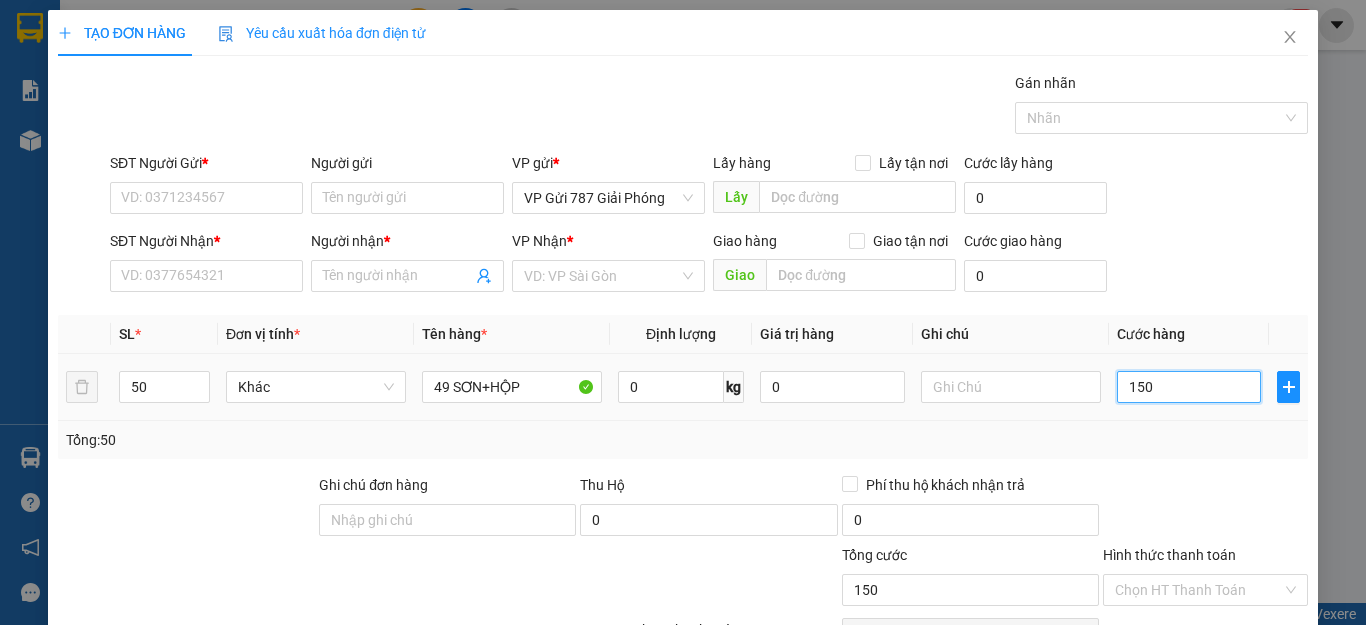 type on "1.500" 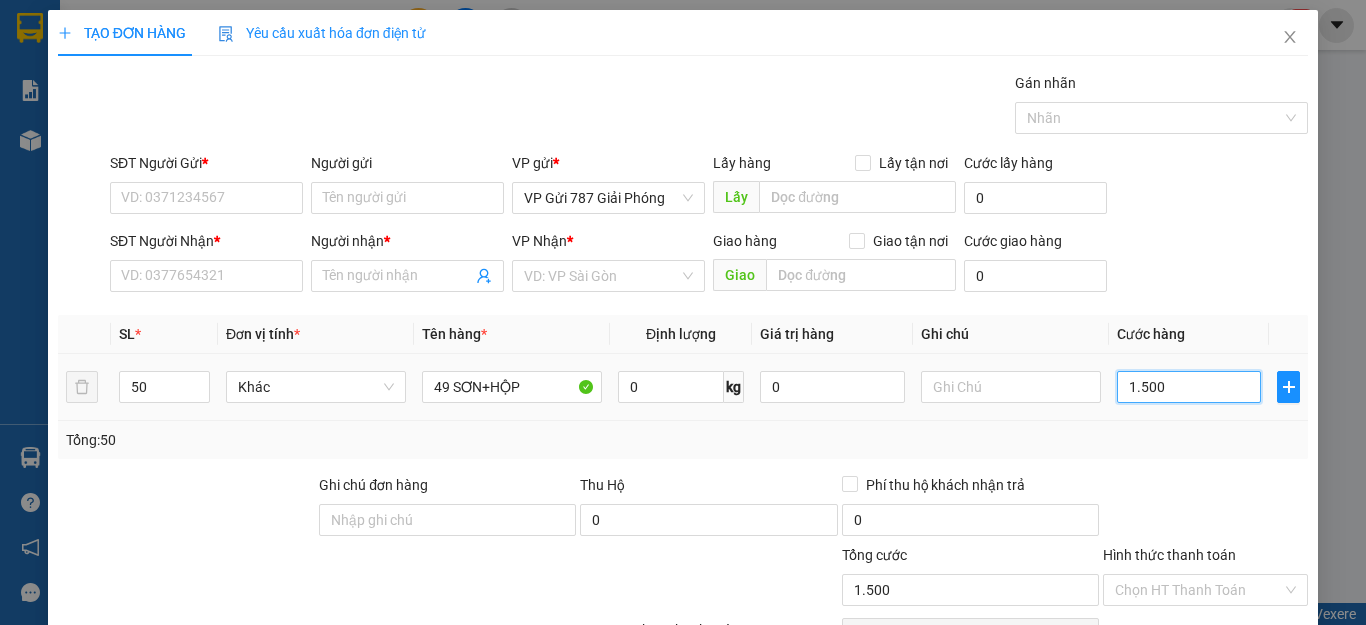 type on "15.000" 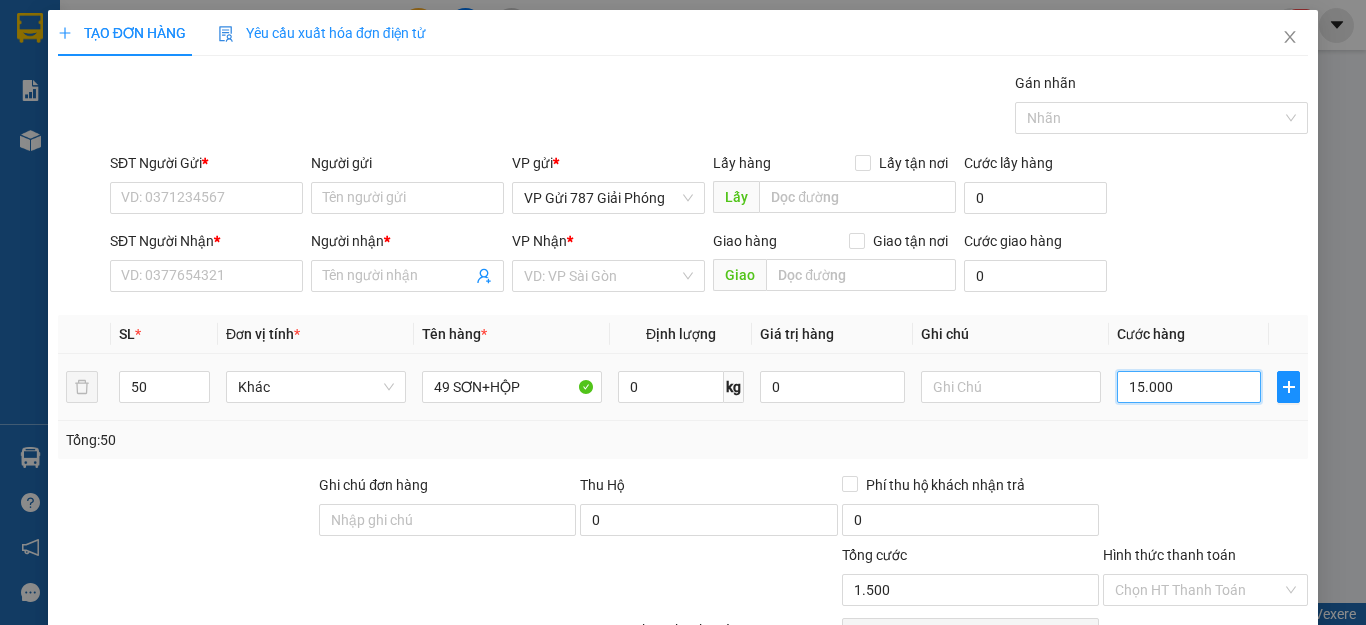type on "15.000" 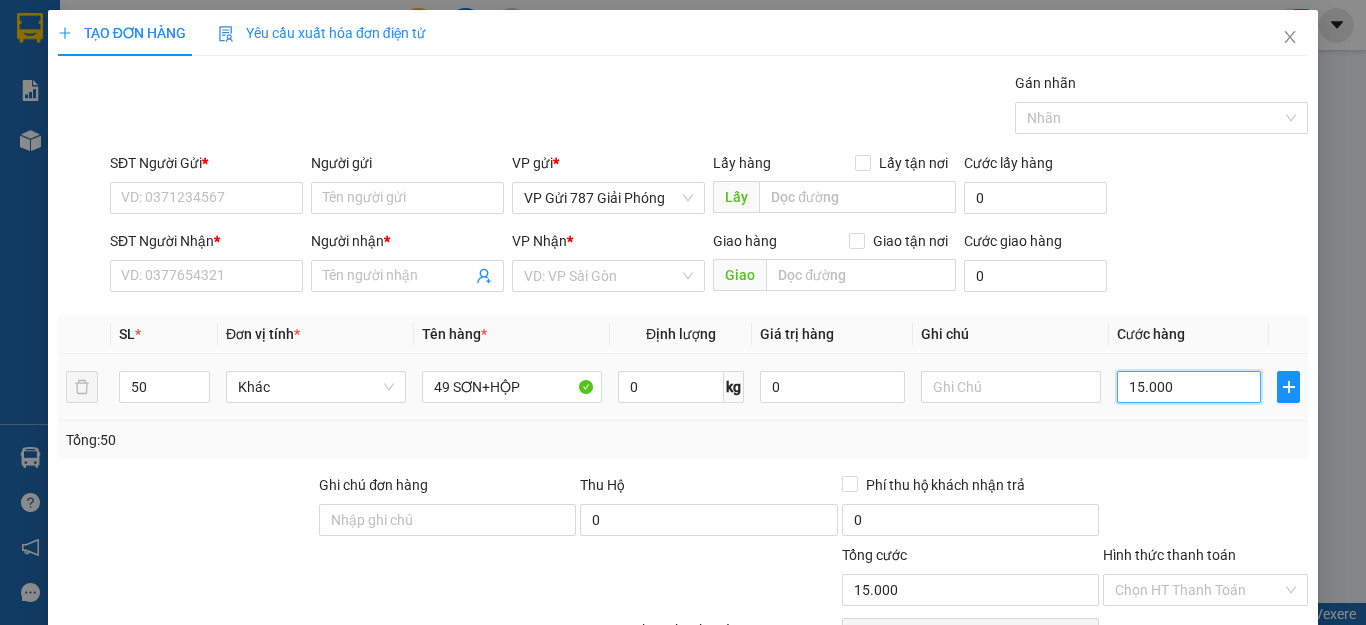 type on "150.000" 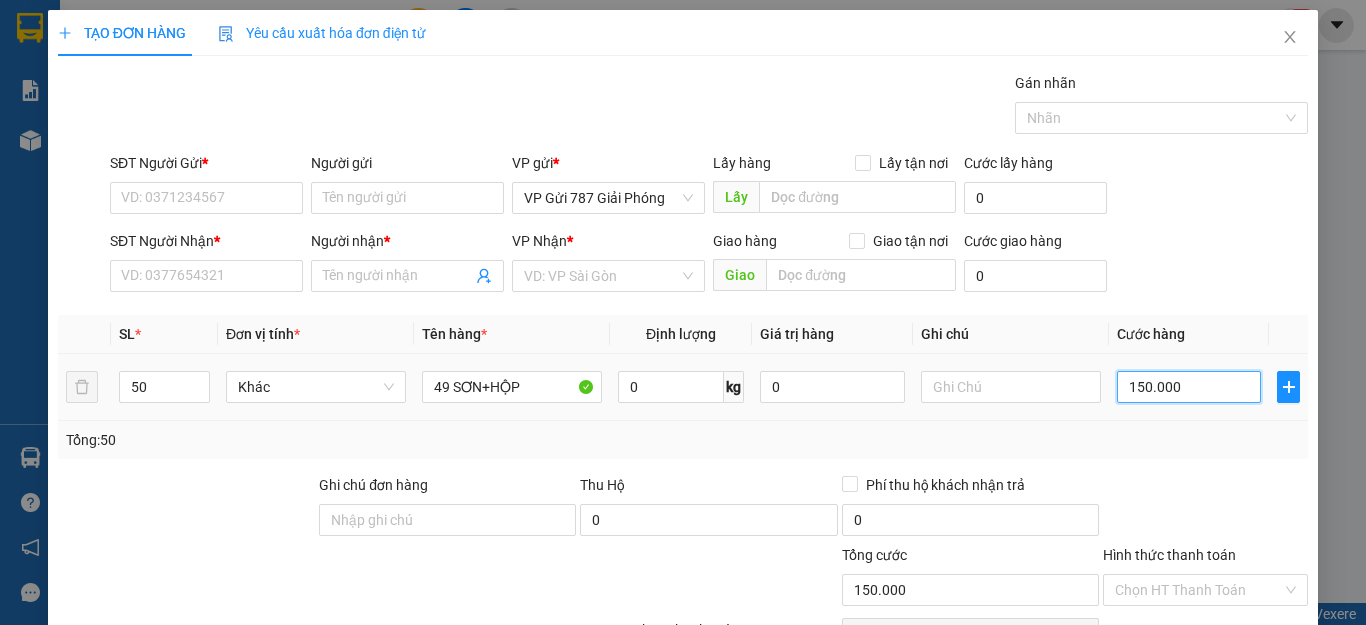 type on "1.500.000" 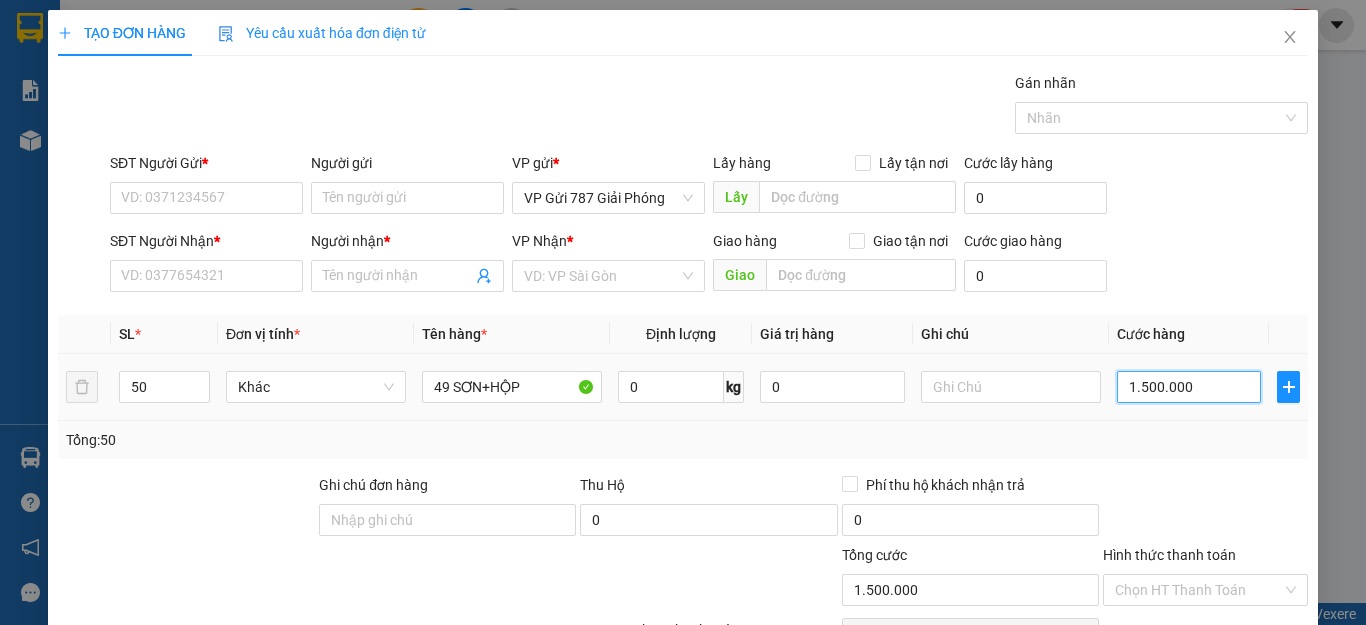 type on "15.000.000" 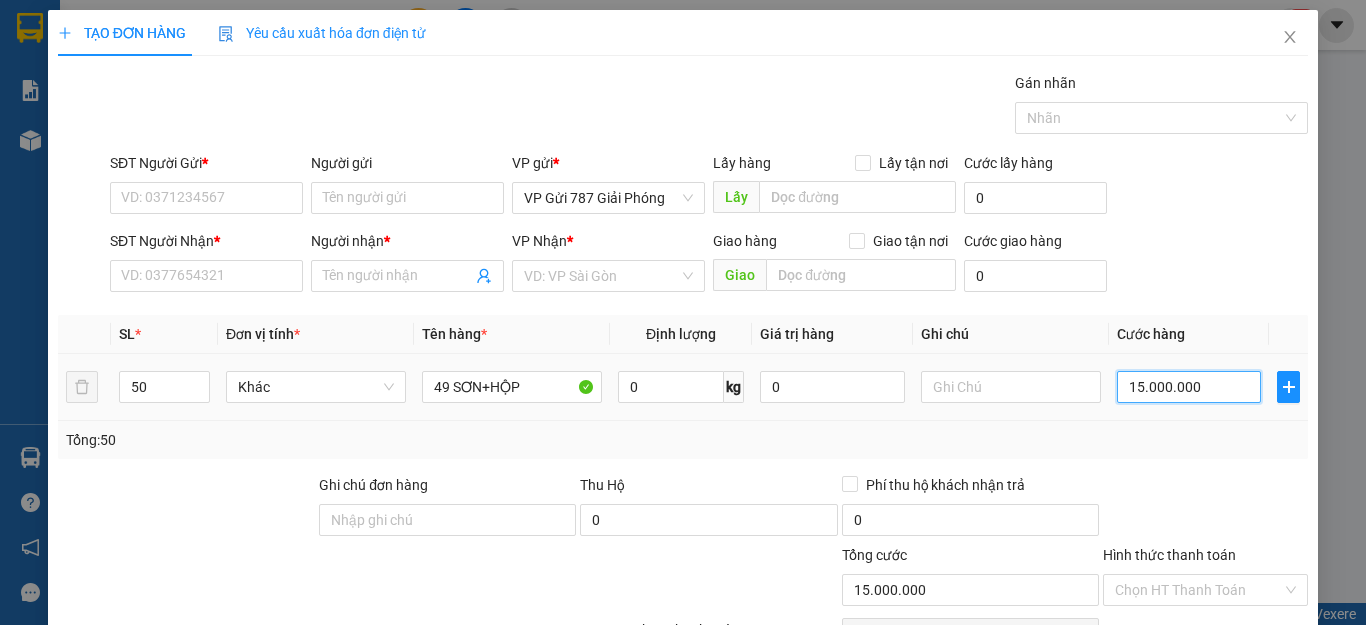 type on "1.500.000" 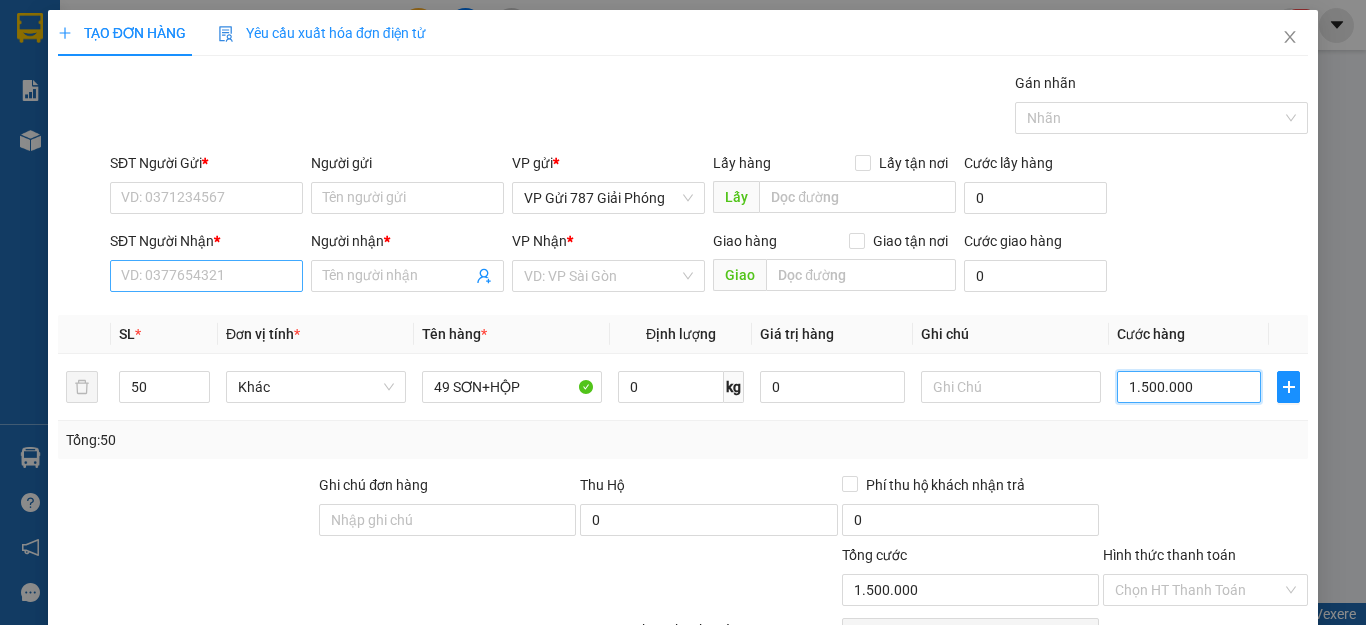 type on "1.500.000" 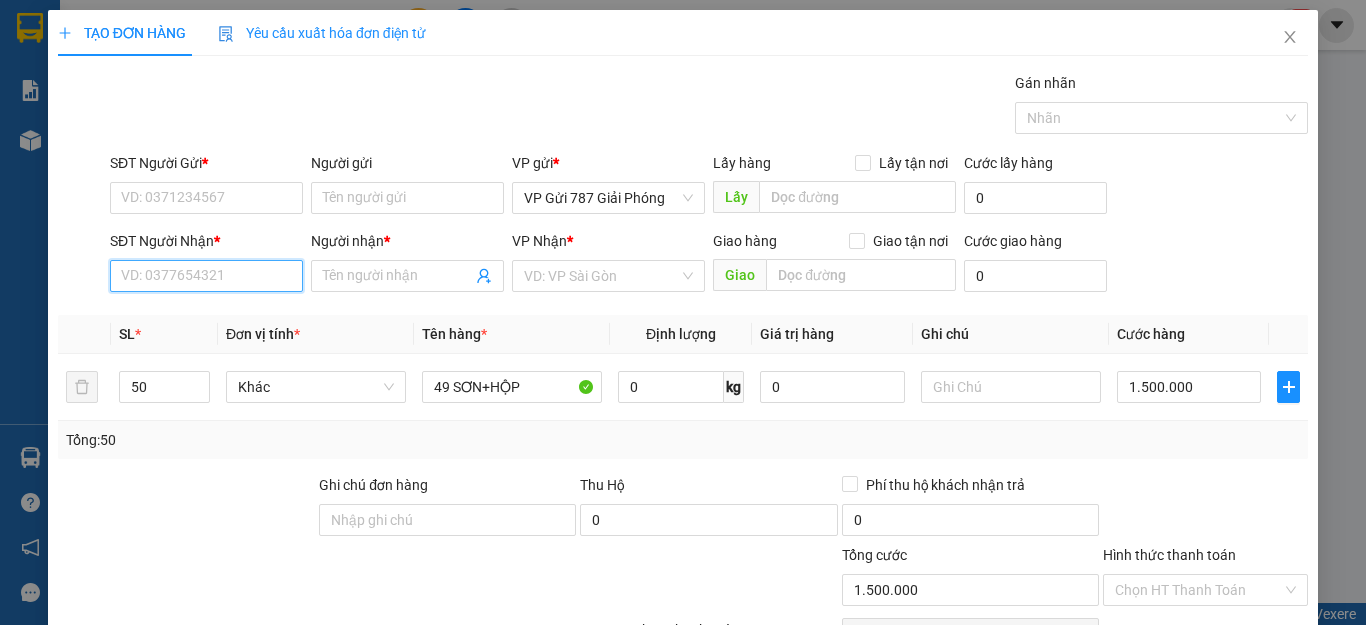 click on "SĐT Người Nhận  *" at bounding box center (206, 276) 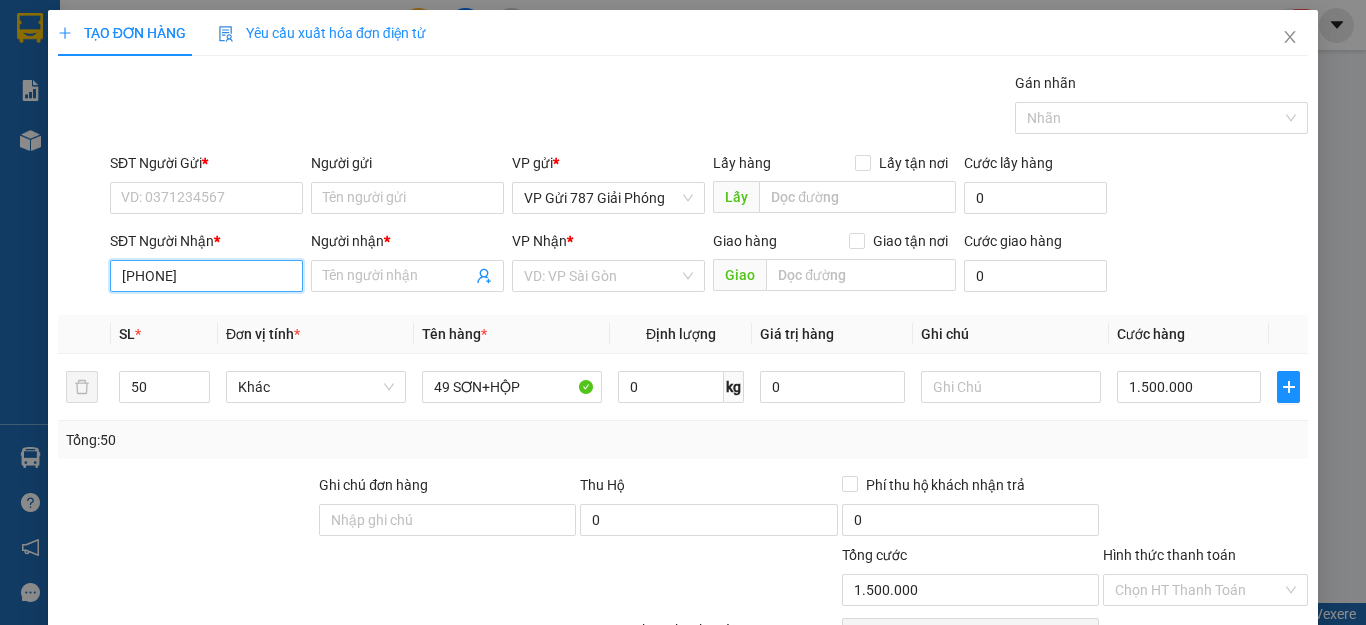 type on "0376099929" 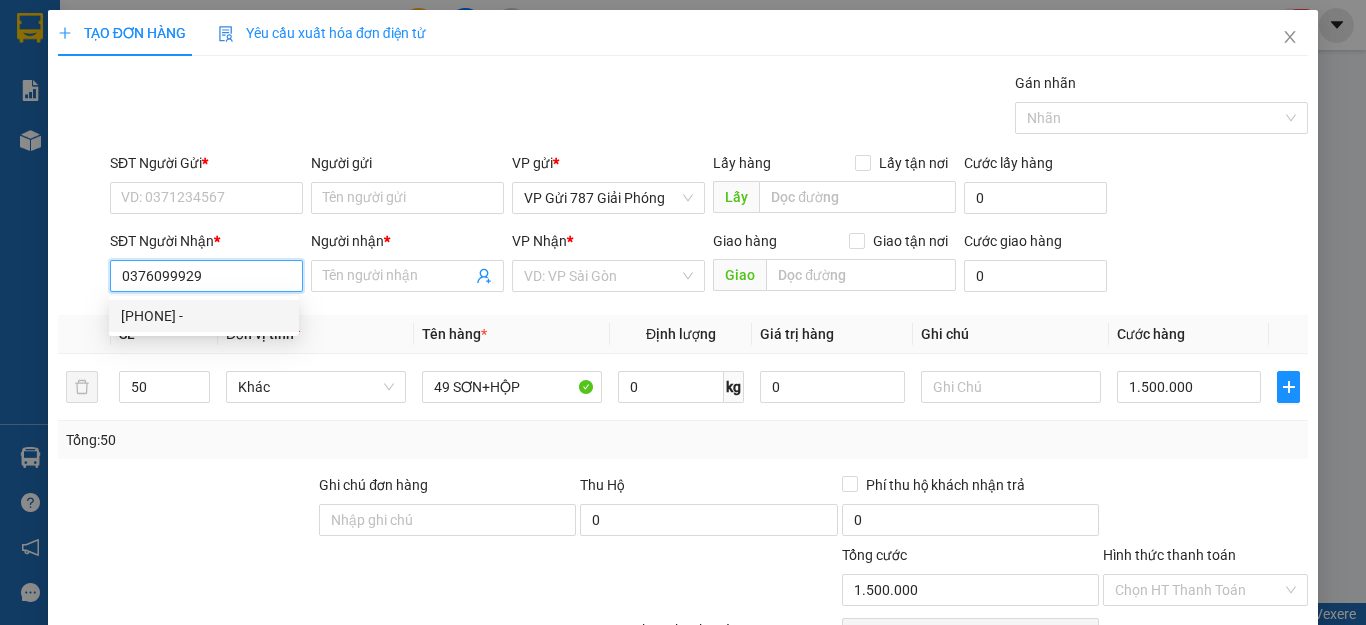 click on "[PHONE] -" at bounding box center (204, 316) 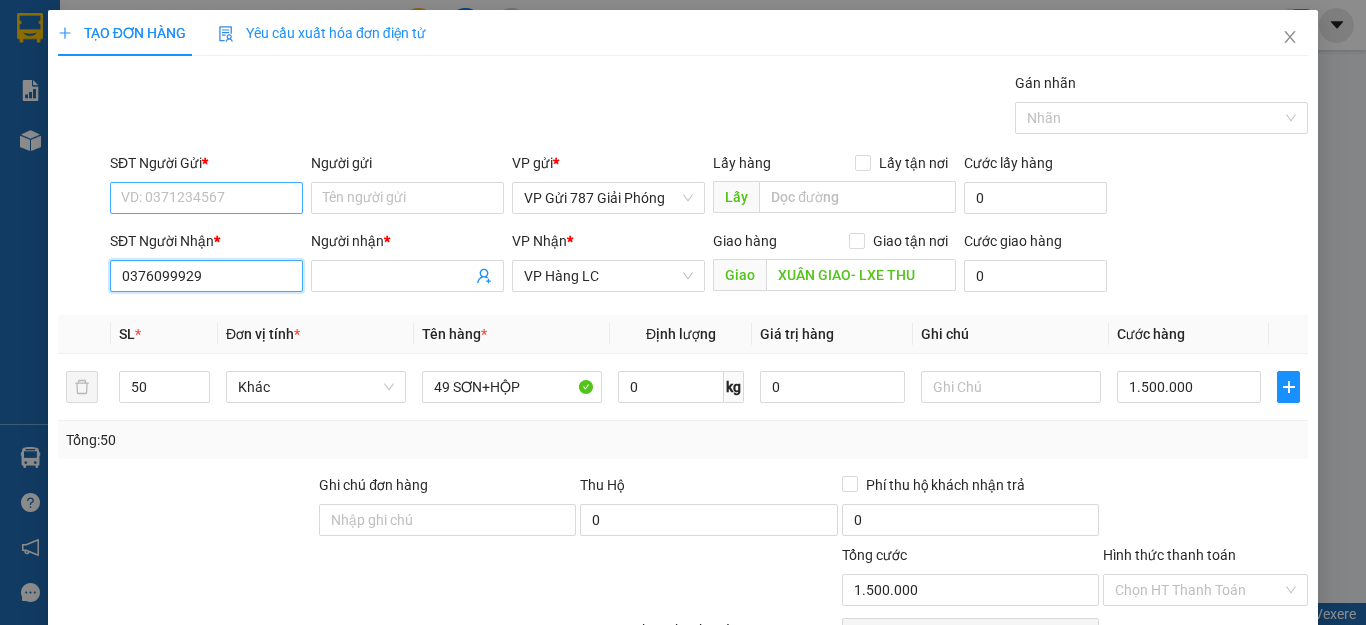 type on "0376099929" 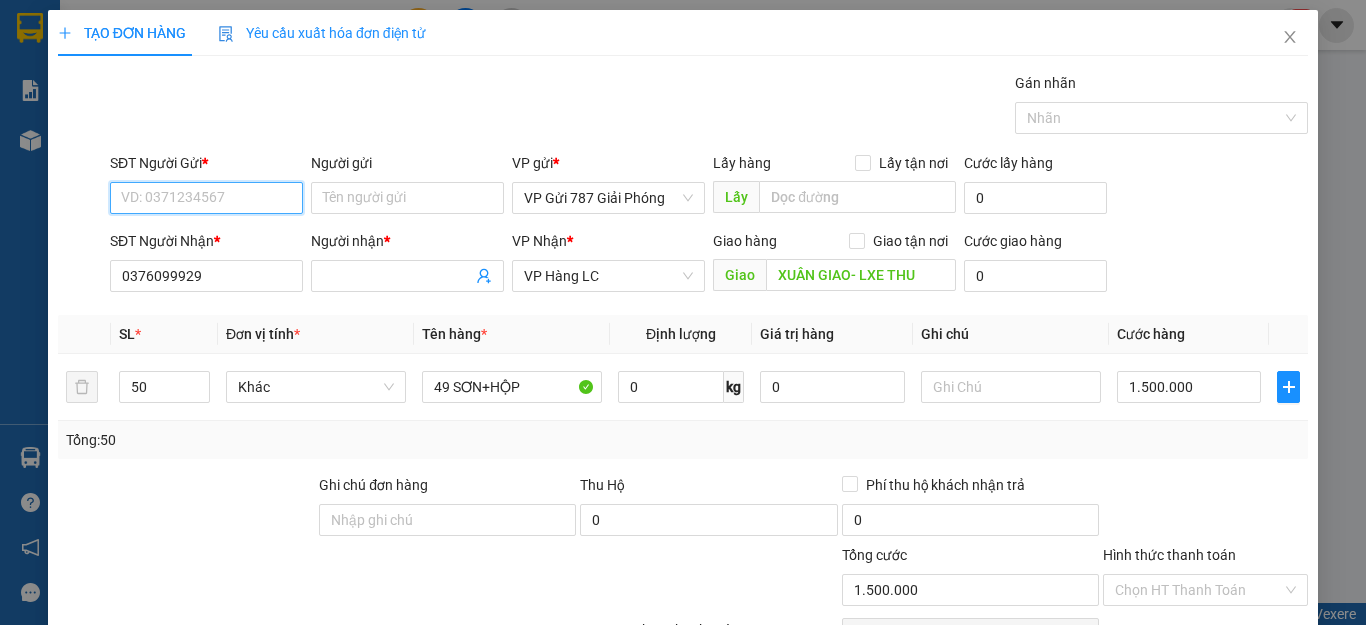 click on "SĐT Người Gửi  *" at bounding box center [206, 198] 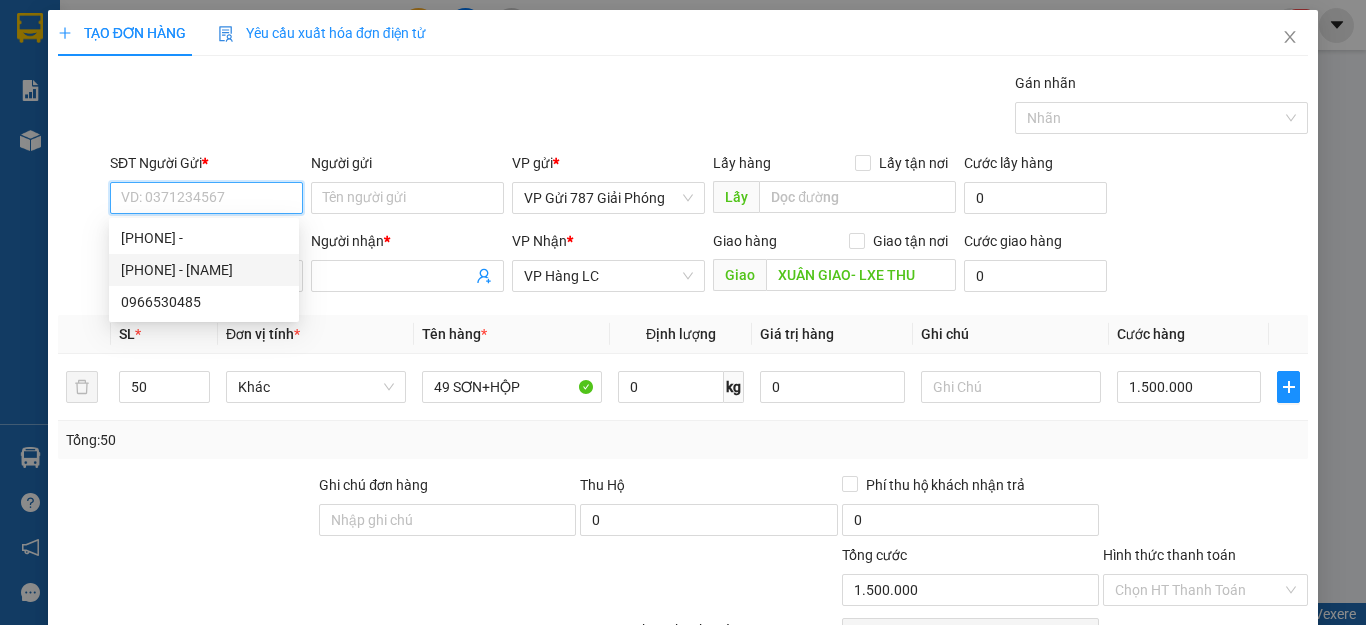 click on "[PHONE] - [NAME]" at bounding box center [204, 270] 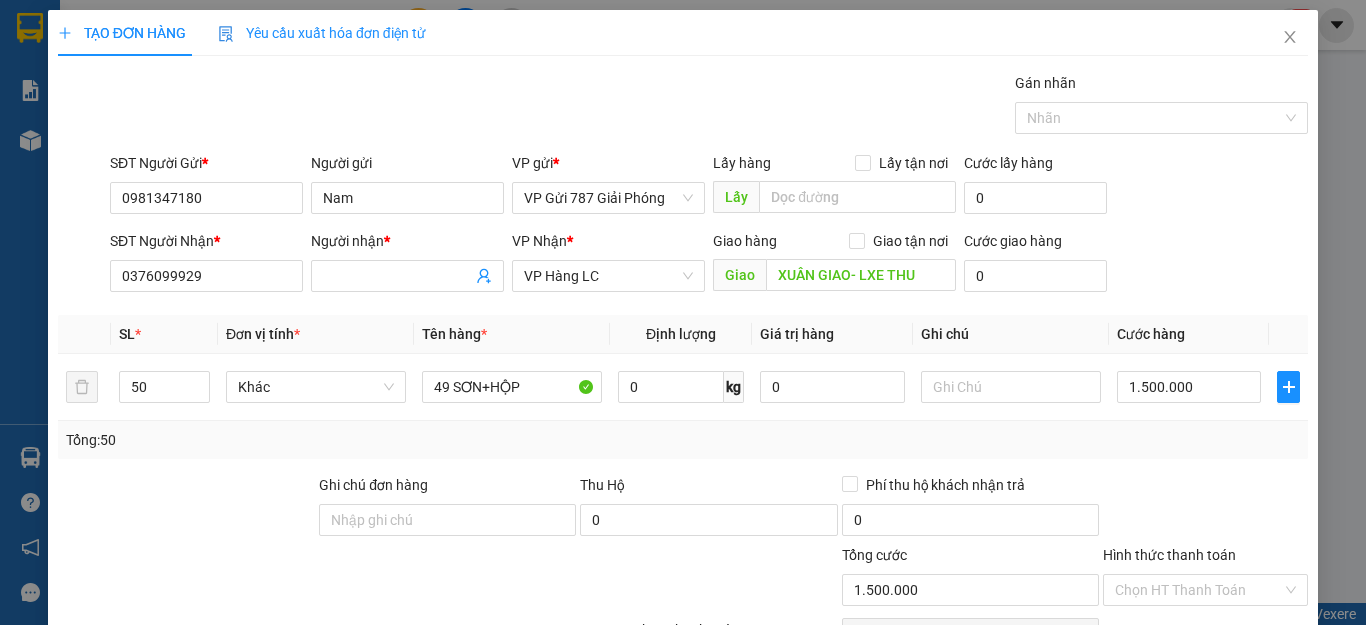 click at bounding box center [1205, 509] 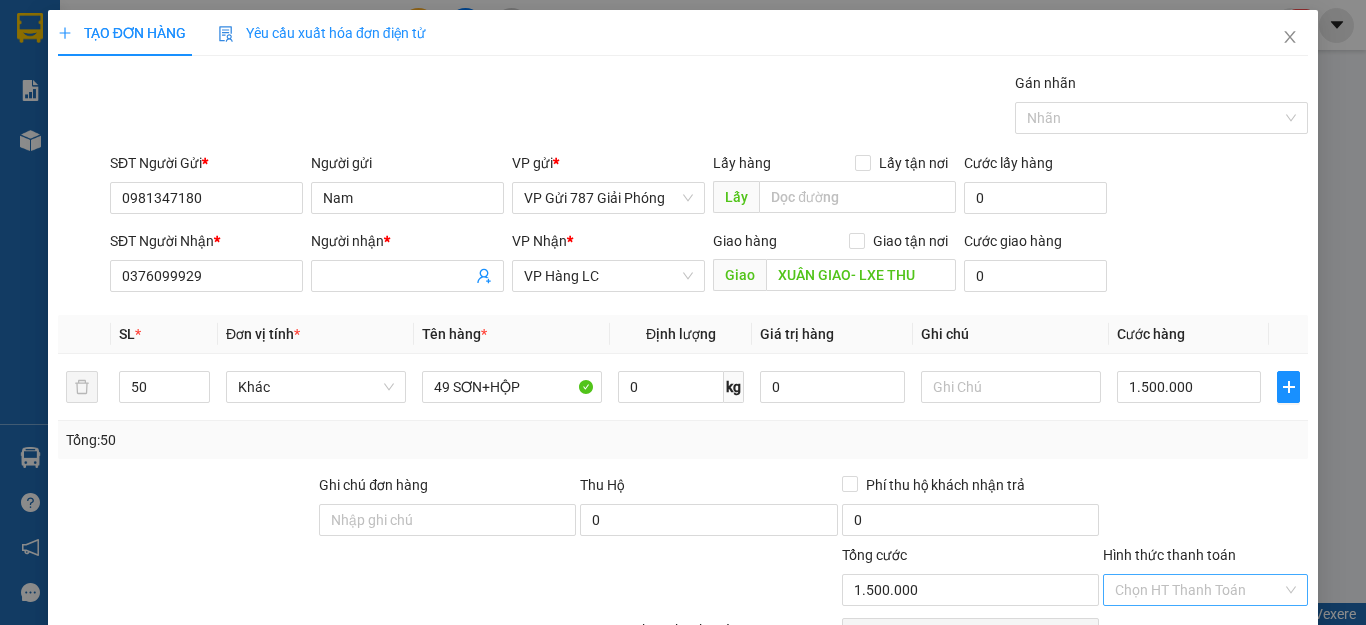 scroll, scrollTop: 115, scrollLeft: 0, axis: vertical 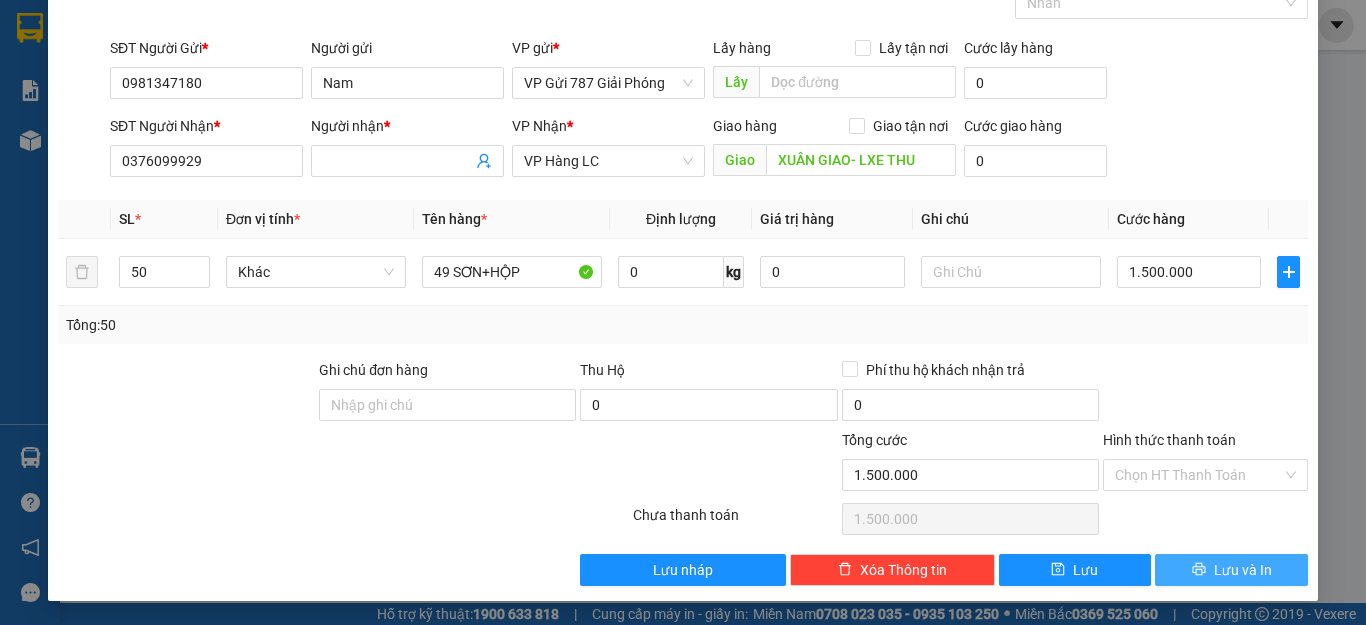click 